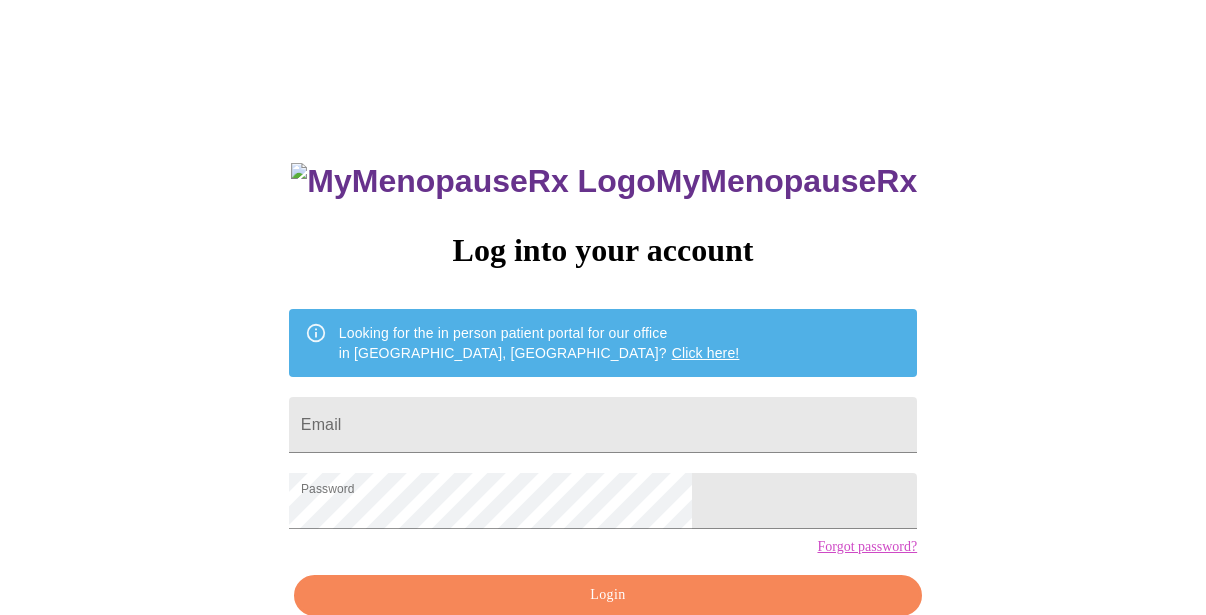 scroll, scrollTop: 0, scrollLeft: 0, axis: both 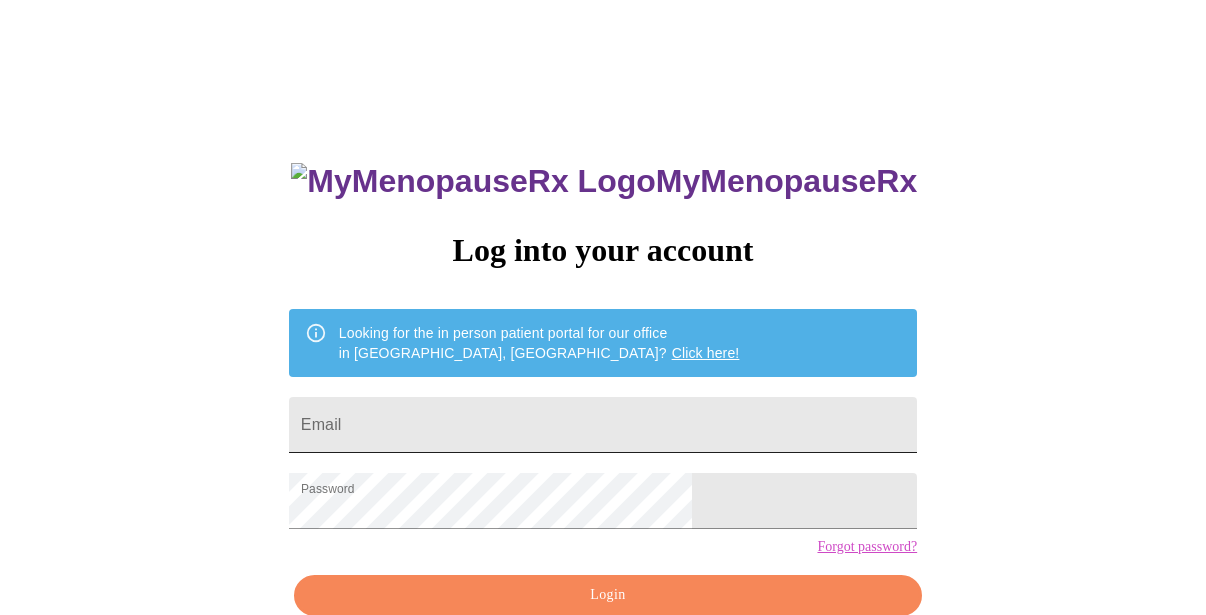 click on "Email" at bounding box center (603, 425) 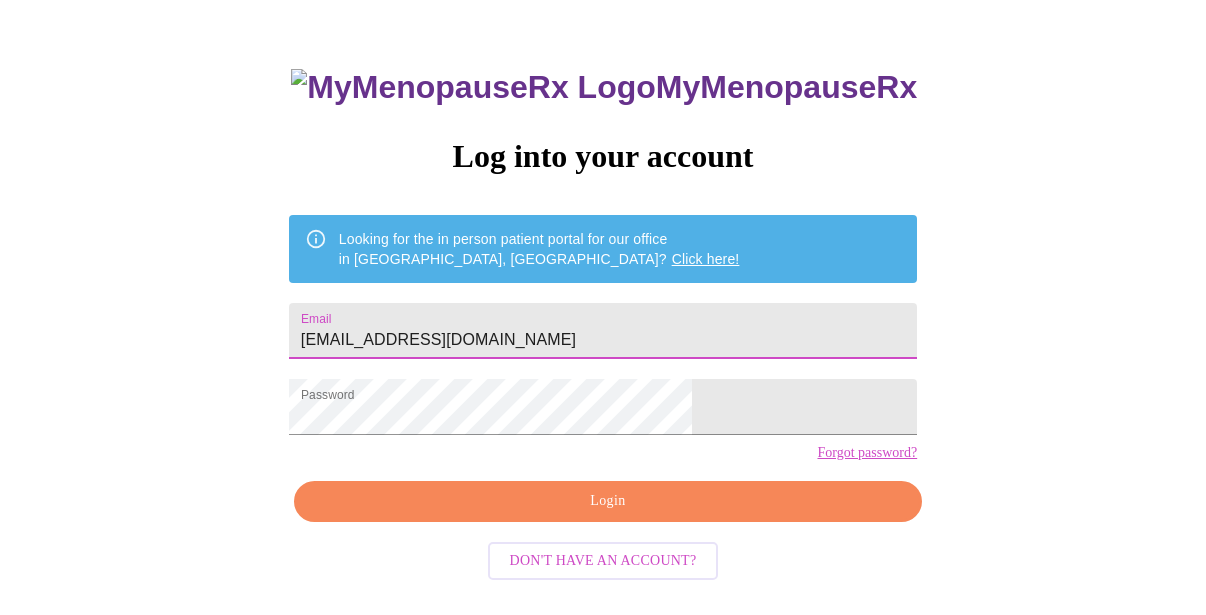 scroll, scrollTop: 105, scrollLeft: 0, axis: vertical 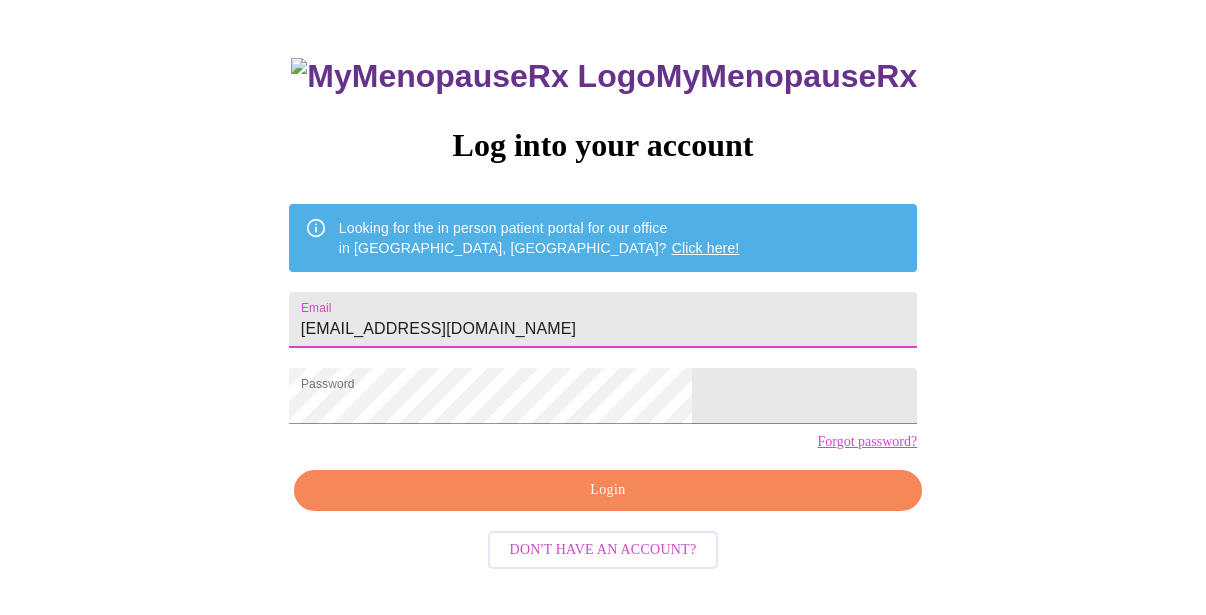 click on "Login" at bounding box center [608, 490] 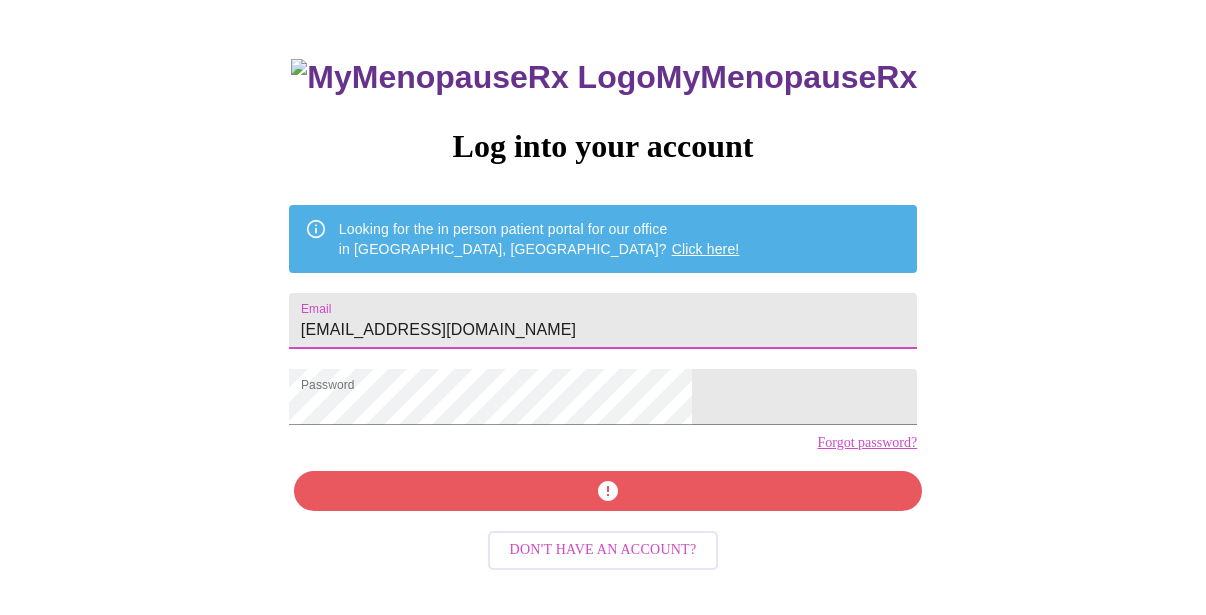 drag, startPoint x: 584, startPoint y: 324, endPoint x: 382, endPoint y: 322, distance: 202.0099 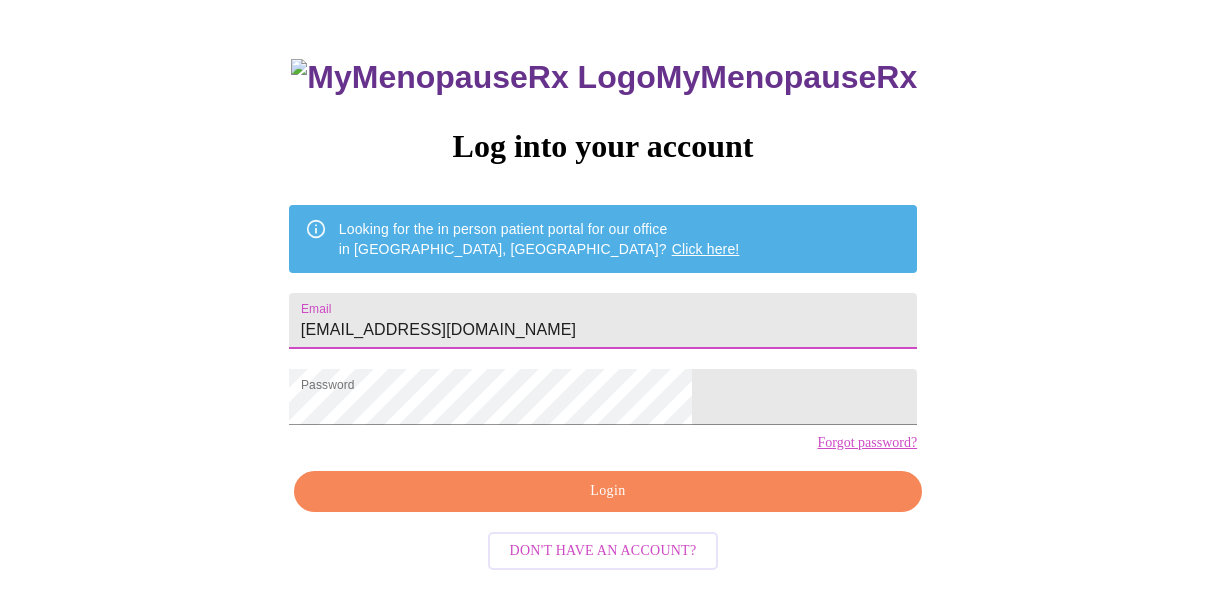 type on "[EMAIL_ADDRESS][DOMAIN_NAME]" 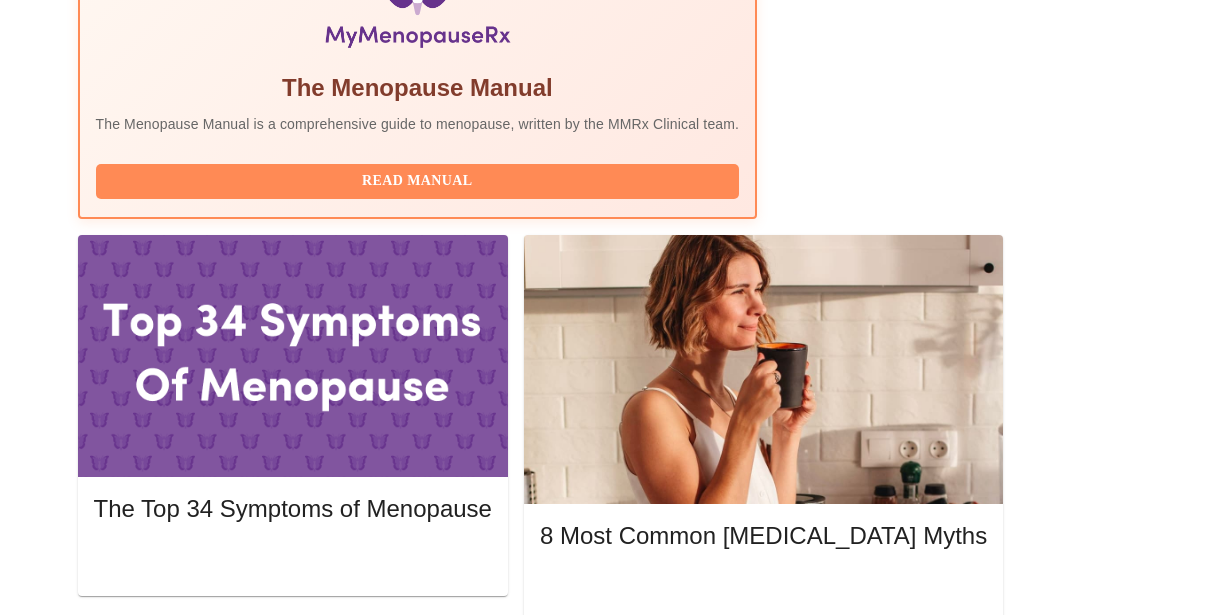 scroll, scrollTop: 767, scrollLeft: 0, axis: vertical 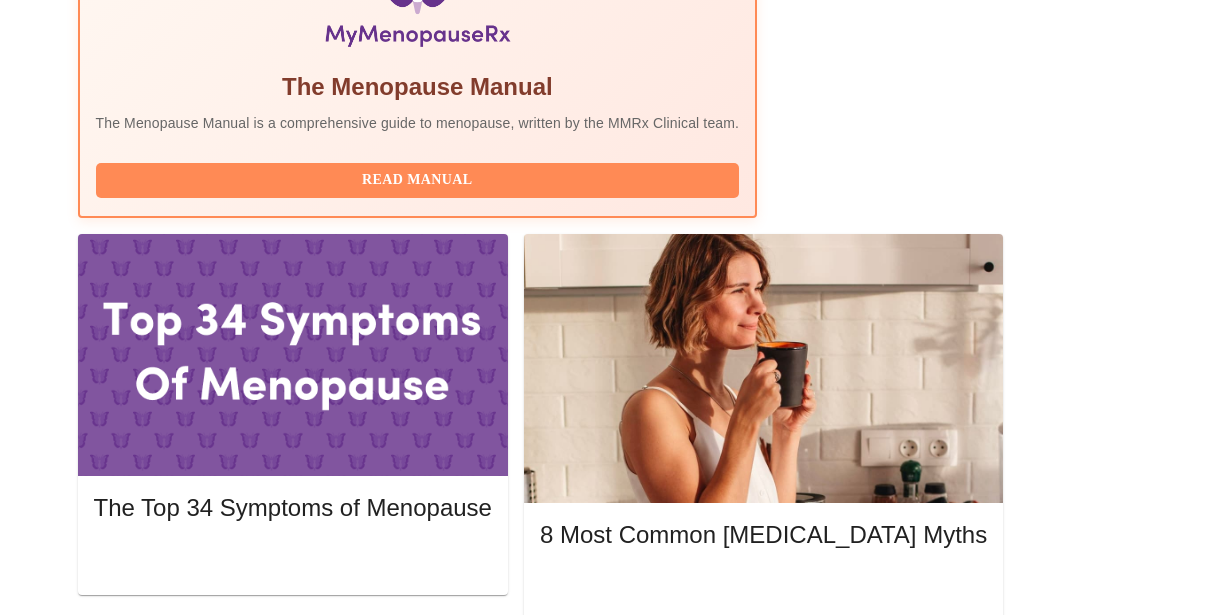 click 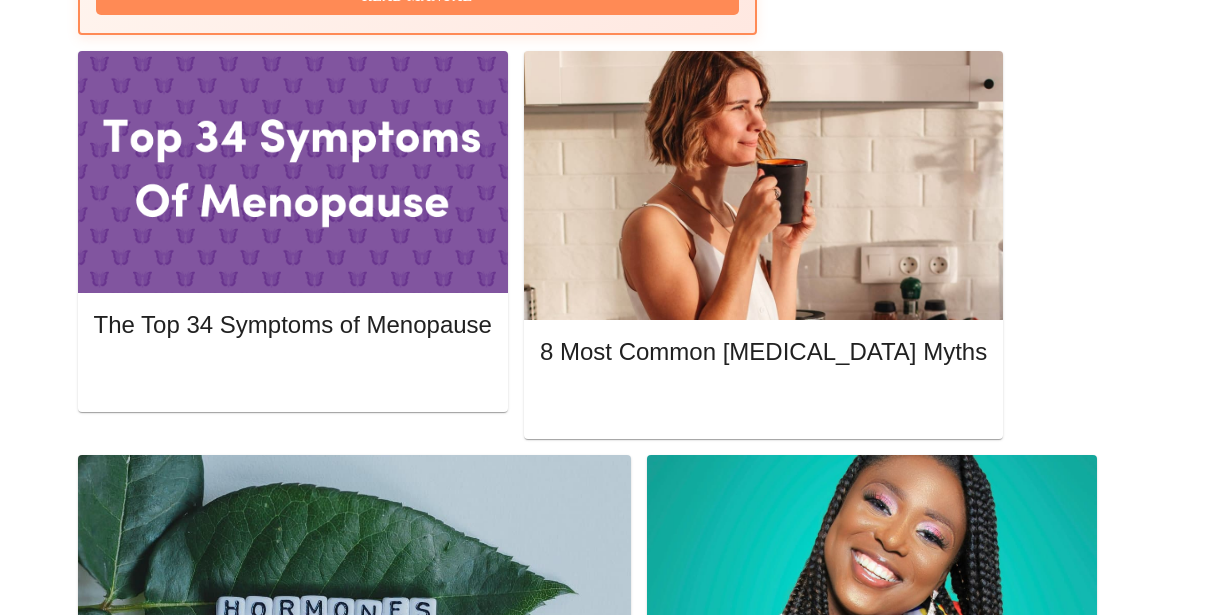 scroll, scrollTop: 951, scrollLeft: 0, axis: vertical 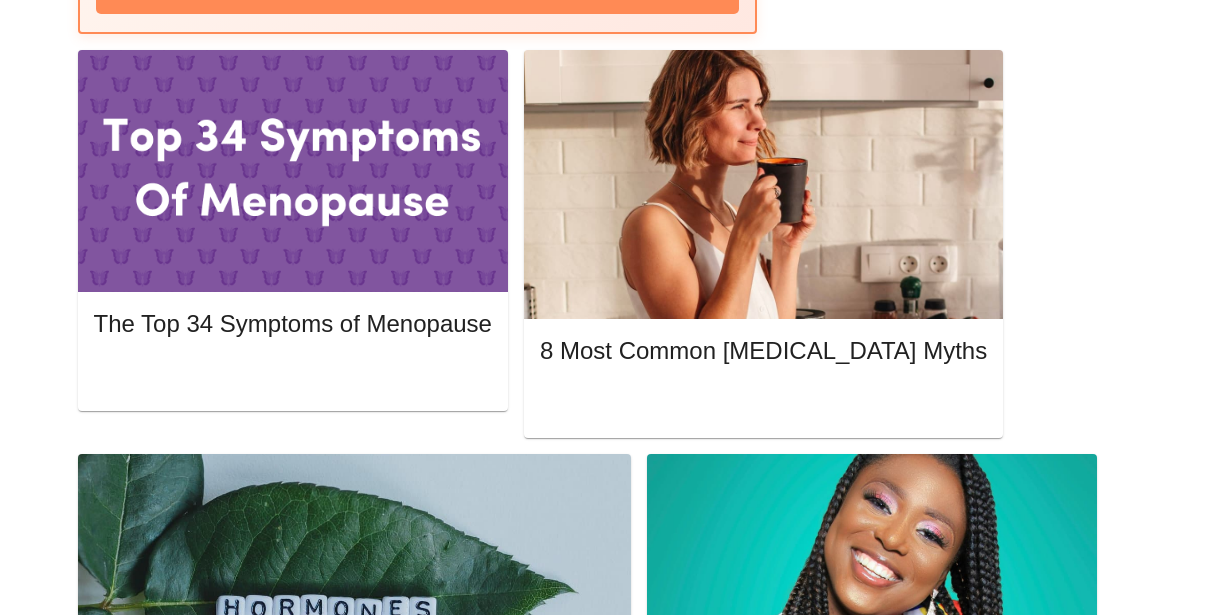click on "Complete Pre-Assessment" at bounding box center (993, 1978) 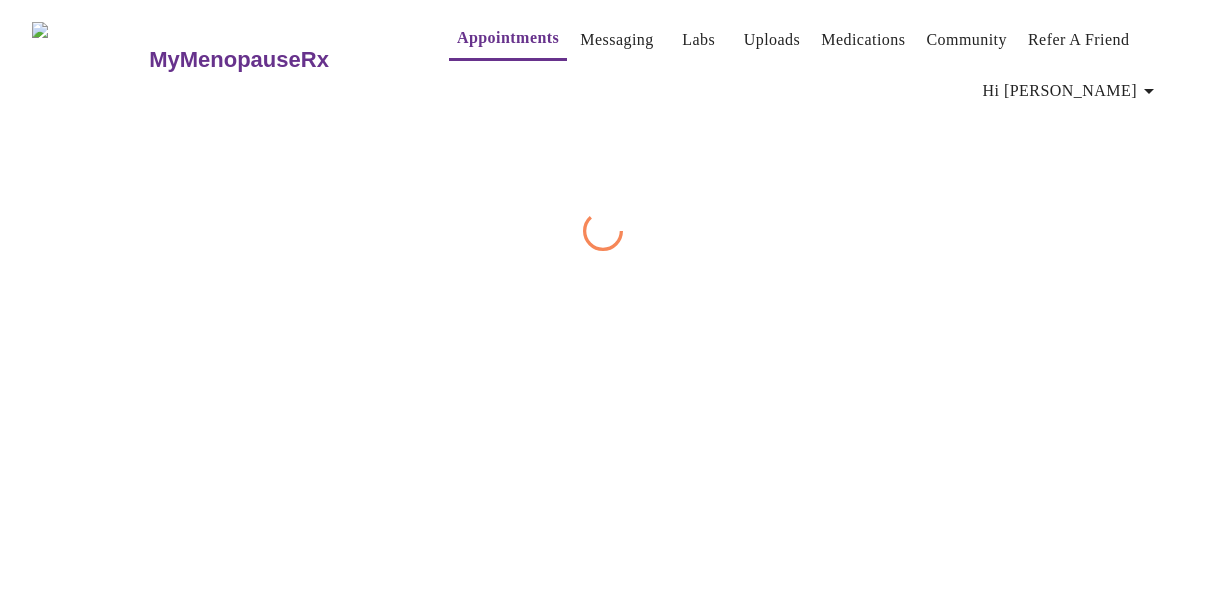 scroll, scrollTop: 0, scrollLeft: 0, axis: both 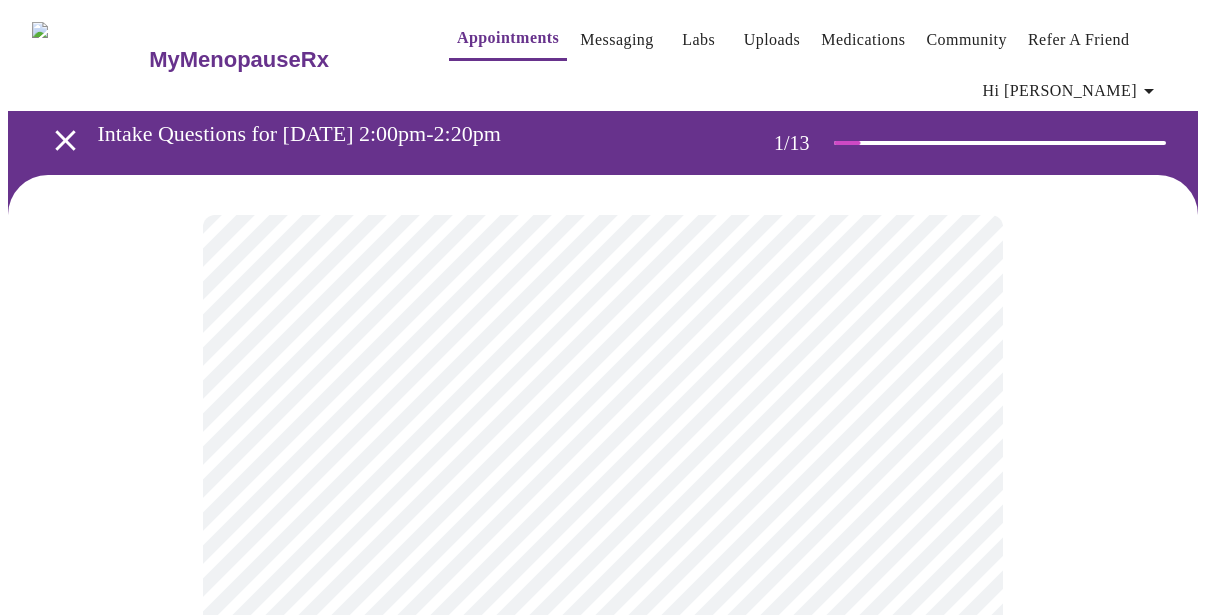 click on "MyMenopauseRx Appointments Messaging Labs Uploads Medications Community Refer a Friend Hi [PERSON_NAME]   Intake Questions for [DATE] 2:00pm-2:20pm 1  /  13 Settings Billing Invoices Log out" at bounding box center (603, 1394) 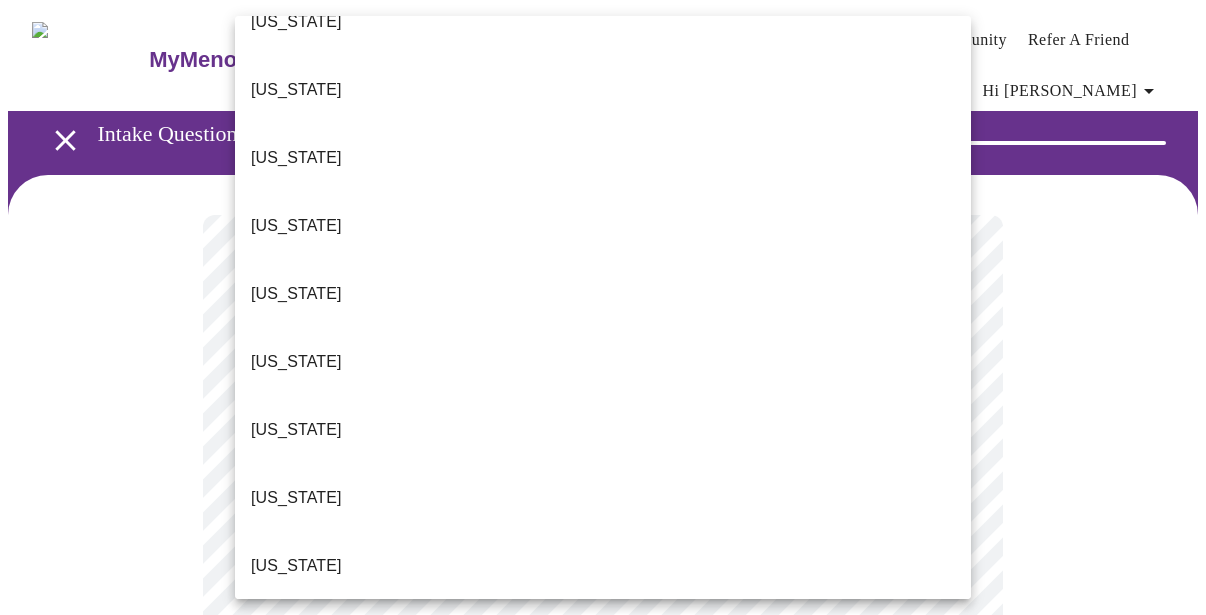 scroll, scrollTop: 314, scrollLeft: 0, axis: vertical 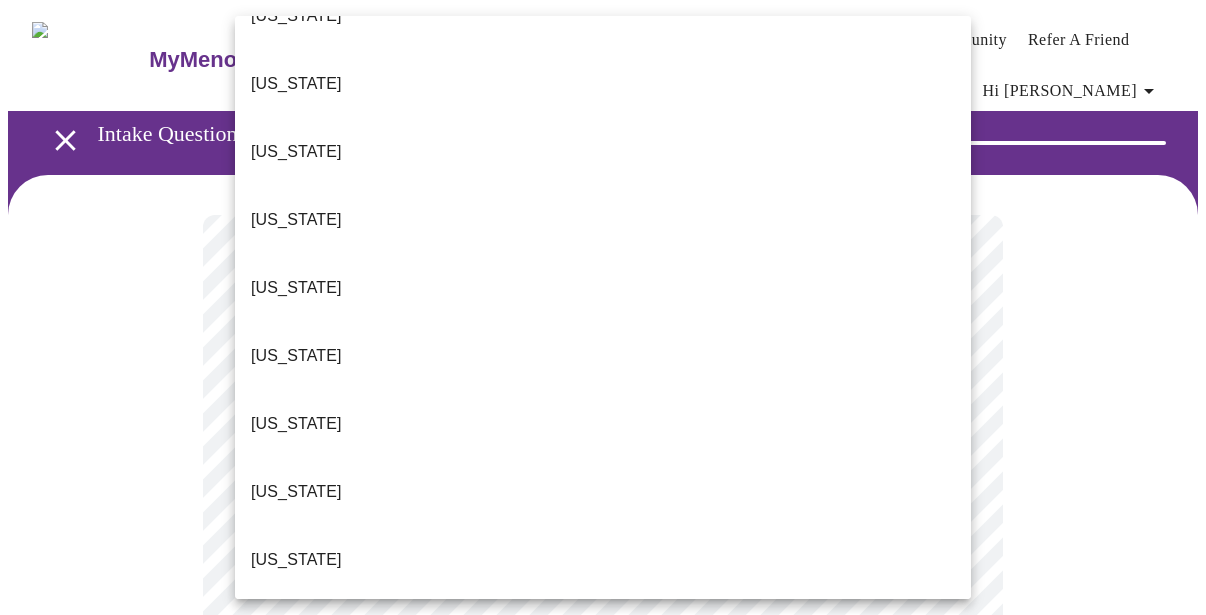 click on "[US_STATE]" at bounding box center [603, 560] 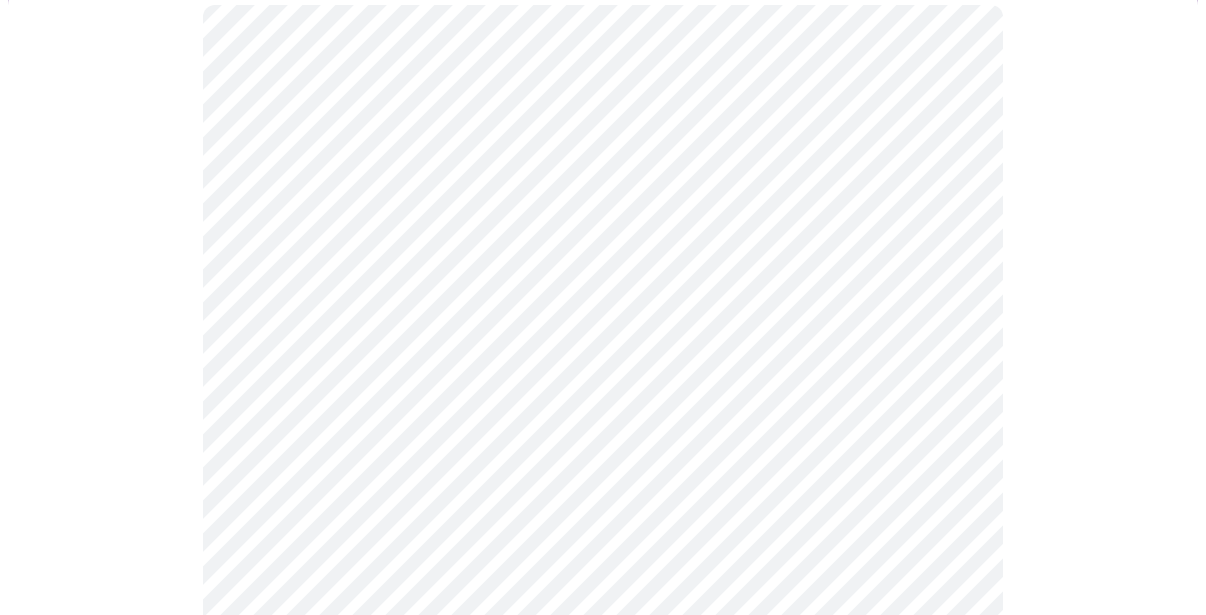 scroll, scrollTop: 211, scrollLeft: 0, axis: vertical 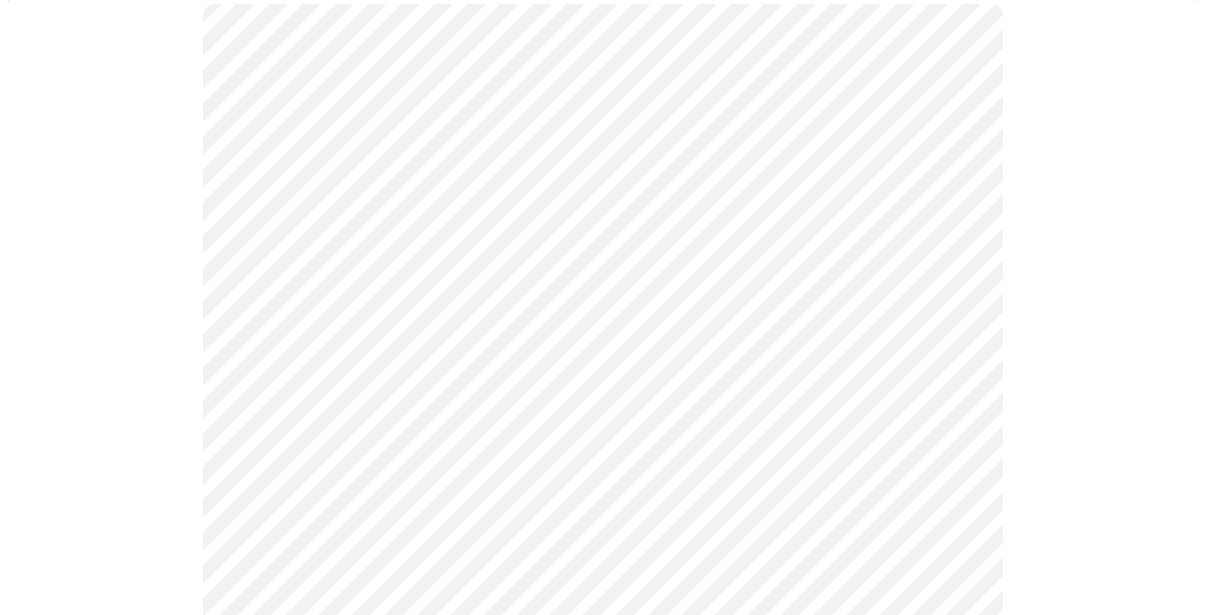click on "MyMenopauseRx Appointments Messaging Labs Uploads Medications Community Refer a Friend Hi [PERSON_NAME]   Intake Questions for [DATE] 2:00pm-2:20pm 1  /  13 Settings Billing Invoices Log out" at bounding box center [603, 1177] 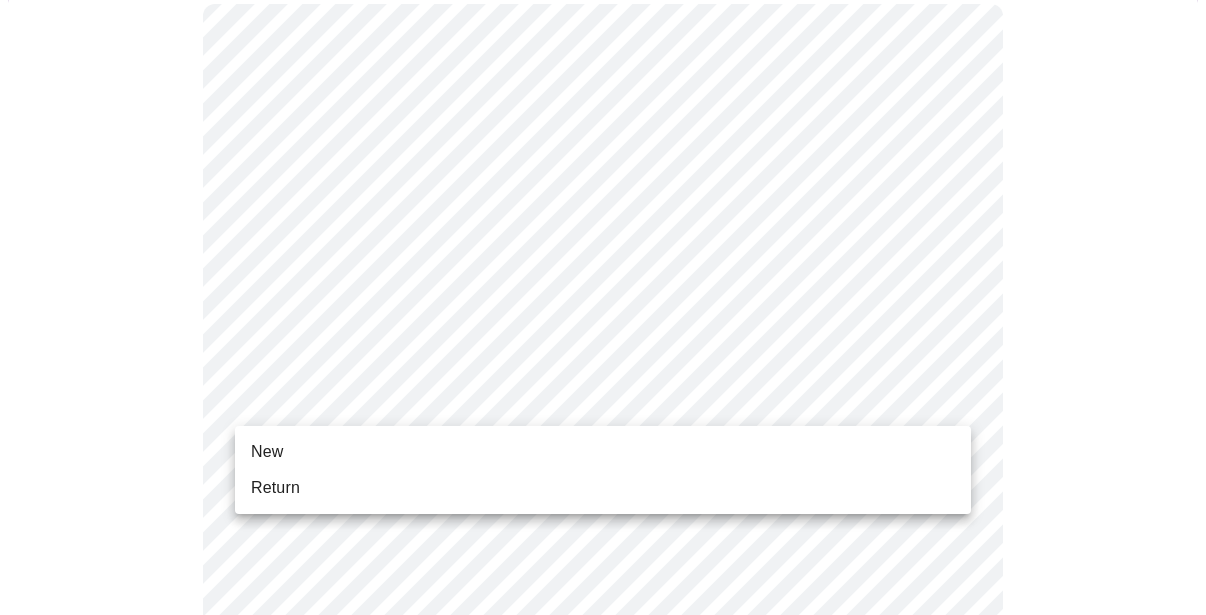 click on "Return" at bounding box center (603, 488) 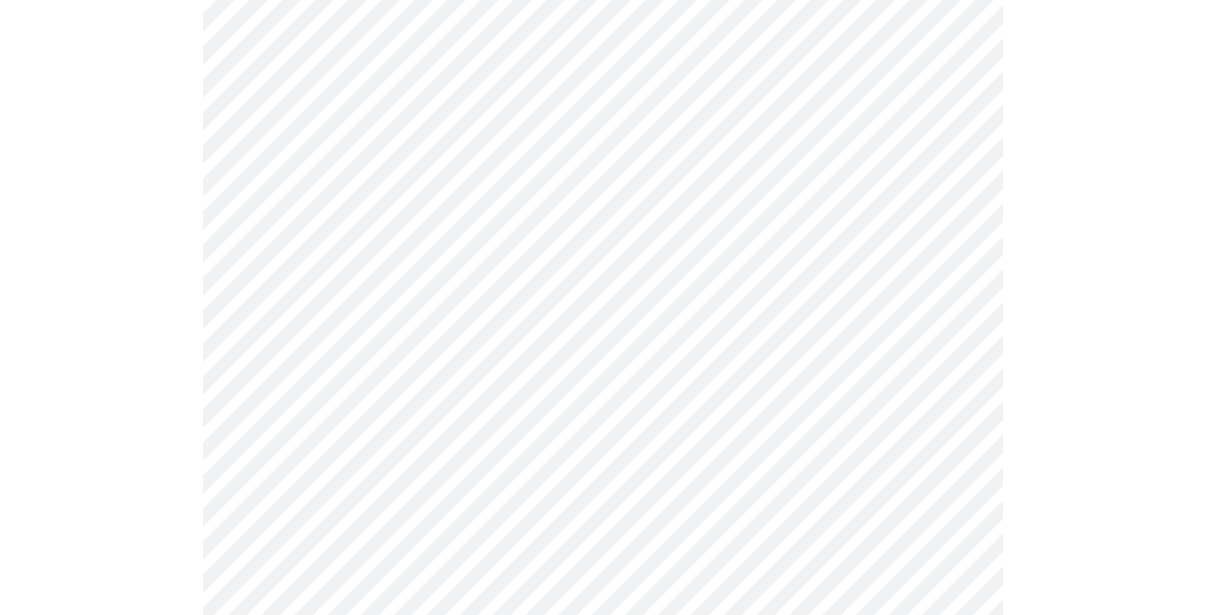 scroll, scrollTop: 2053, scrollLeft: 0, axis: vertical 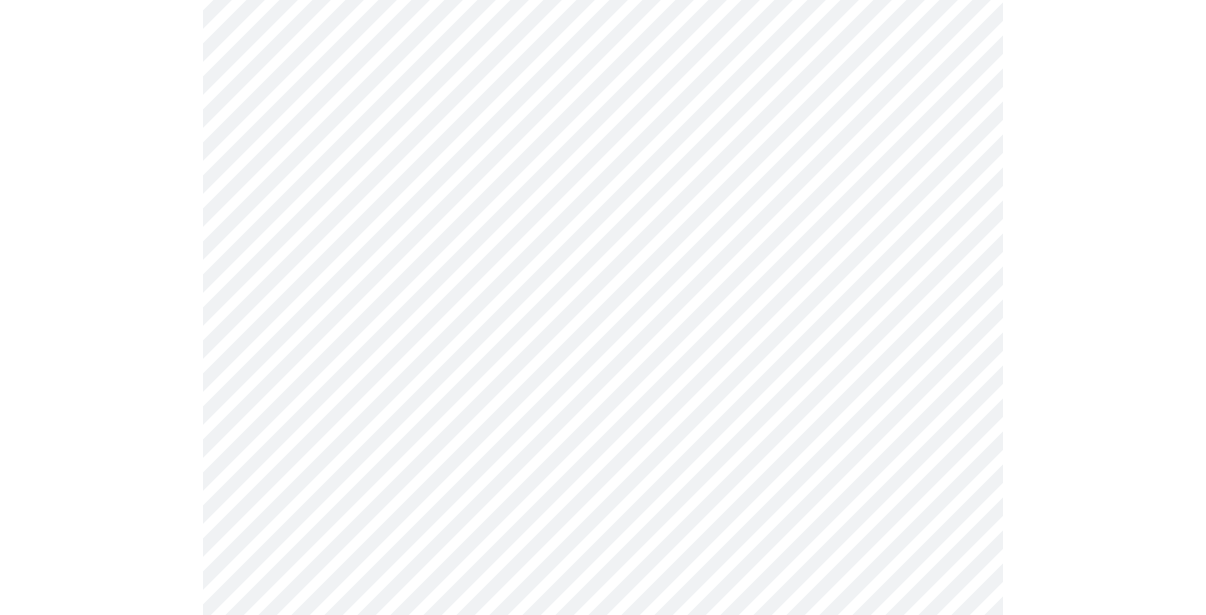 click on "MyMenopauseRx Appointments Messaging Labs Uploads Medications Community Refer a Friend Hi [PERSON_NAME]   Intake Questions for [DATE] 2:00pm-2:20pm 1  /  13 Settings Billing Invoices Log out" at bounding box center [603, -679] 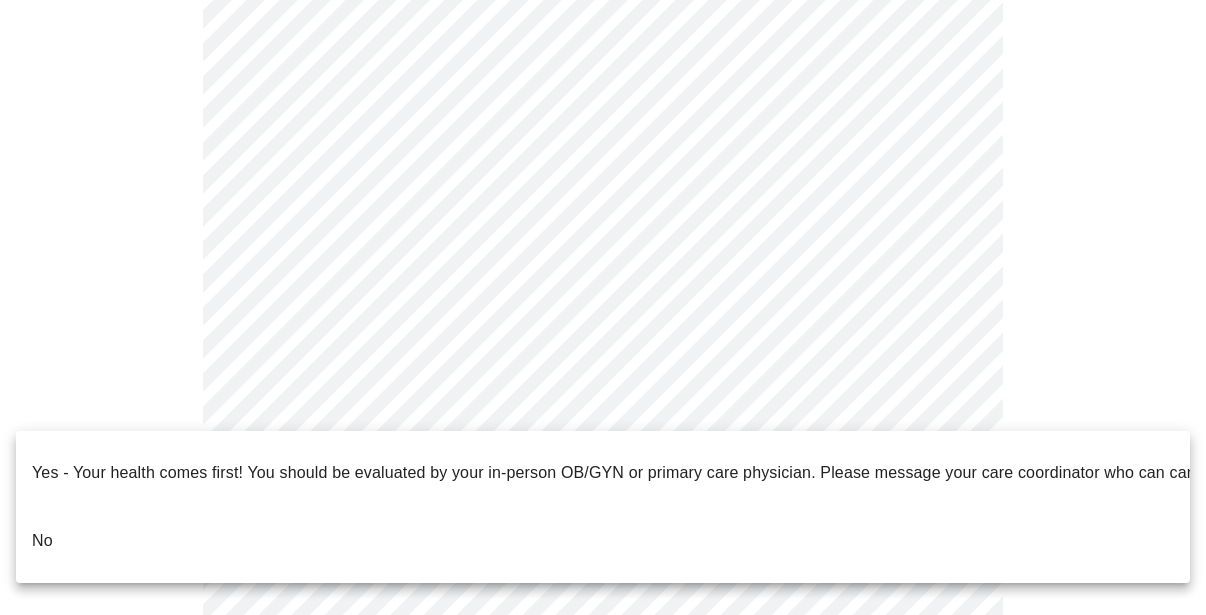 click on "No" at bounding box center (603, 541) 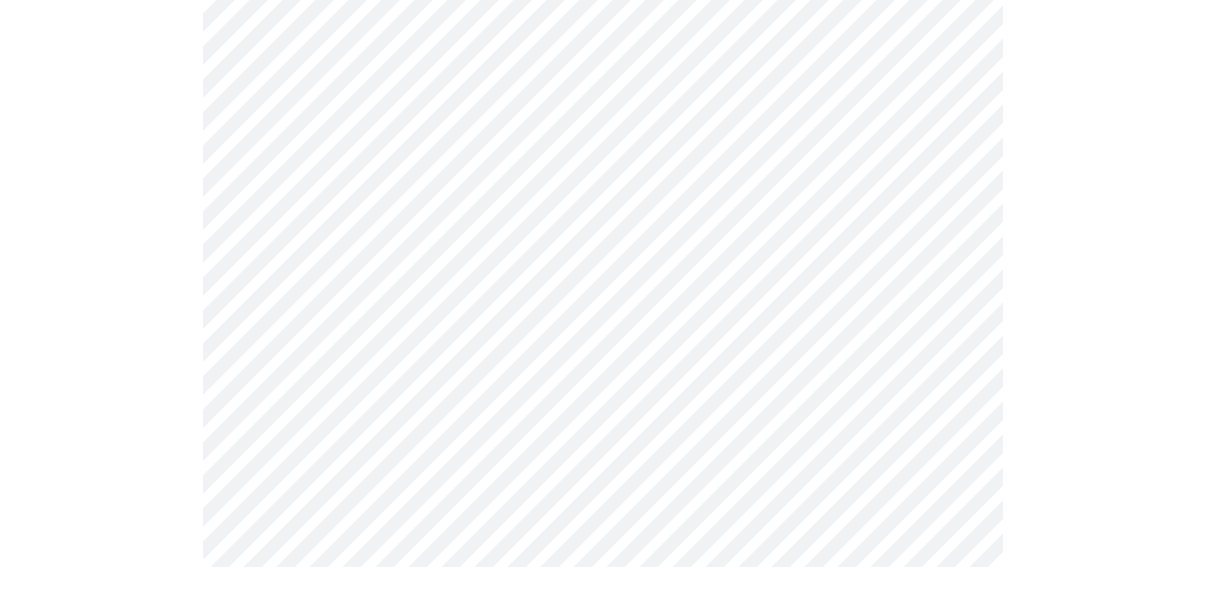 scroll, scrollTop: 0, scrollLeft: 0, axis: both 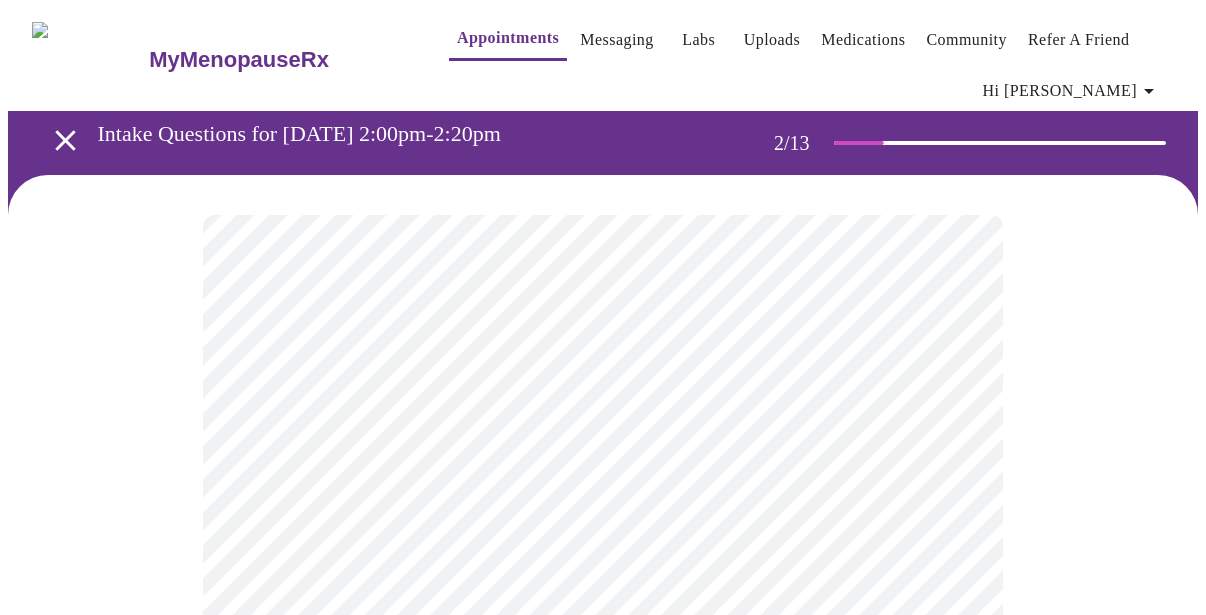 click on "MyMenopauseRx Appointments Messaging Labs Uploads Medications Community Refer a Friend Hi [PERSON_NAME]   Intake Questions for [DATE] 2:00pm-2:20pm 2  /  13 Settings Billing Invoices Log out" at bounding box center [603, 623] 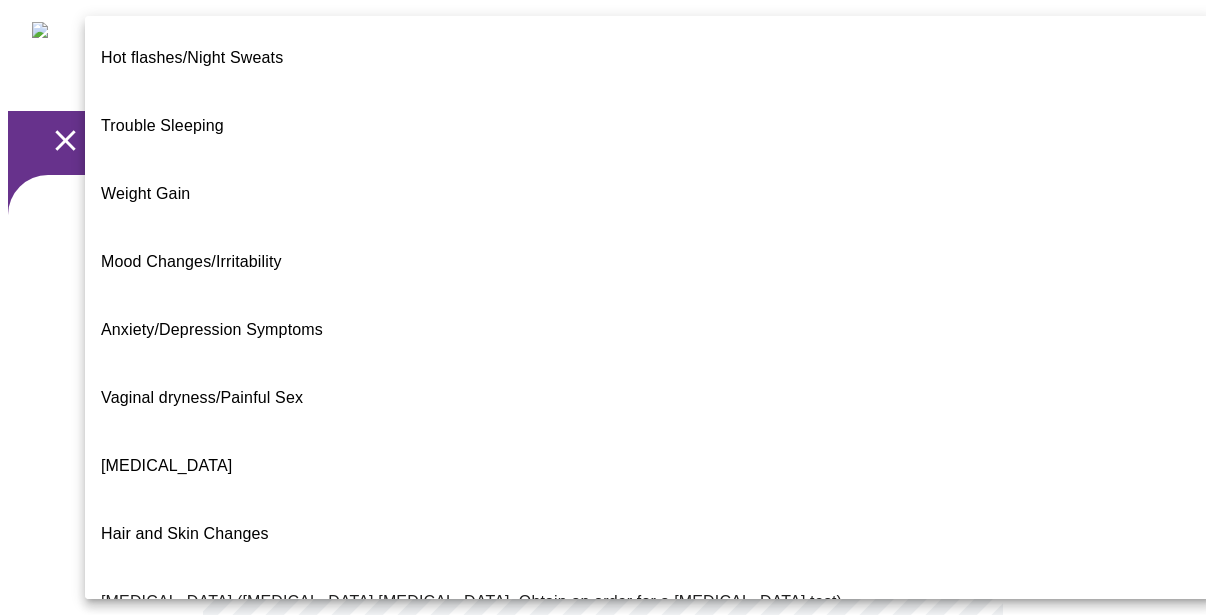 click on "Hot flashes/Night Sweats" at bounding box center [649, 58] 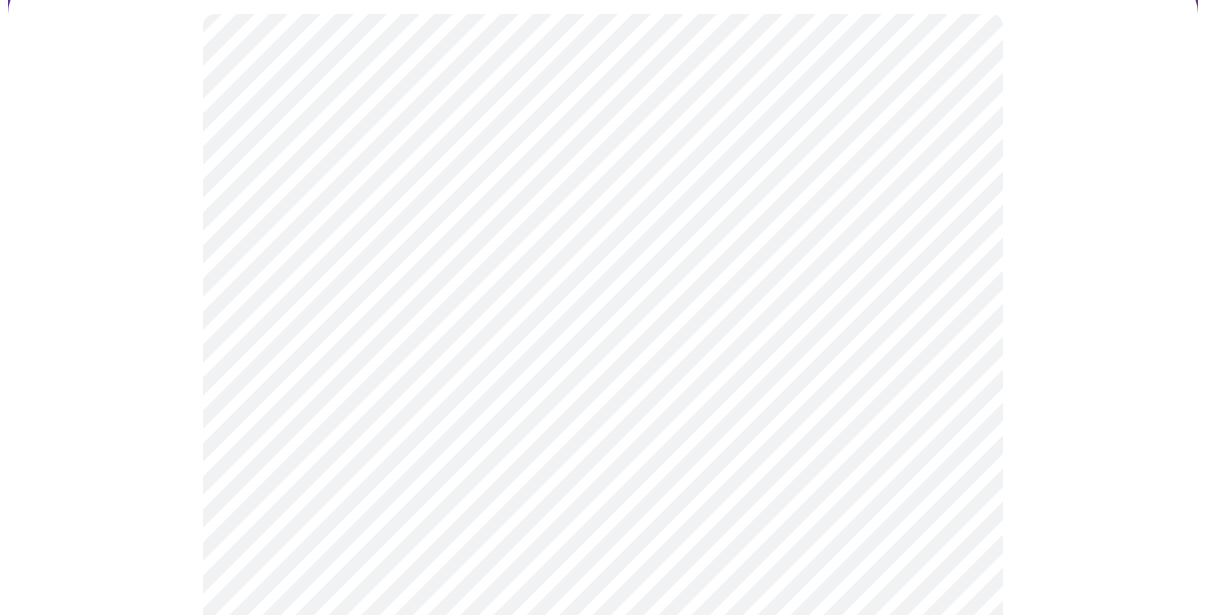 scroll, scrollTop: 203, scrollLeft: 0, axis: vertical 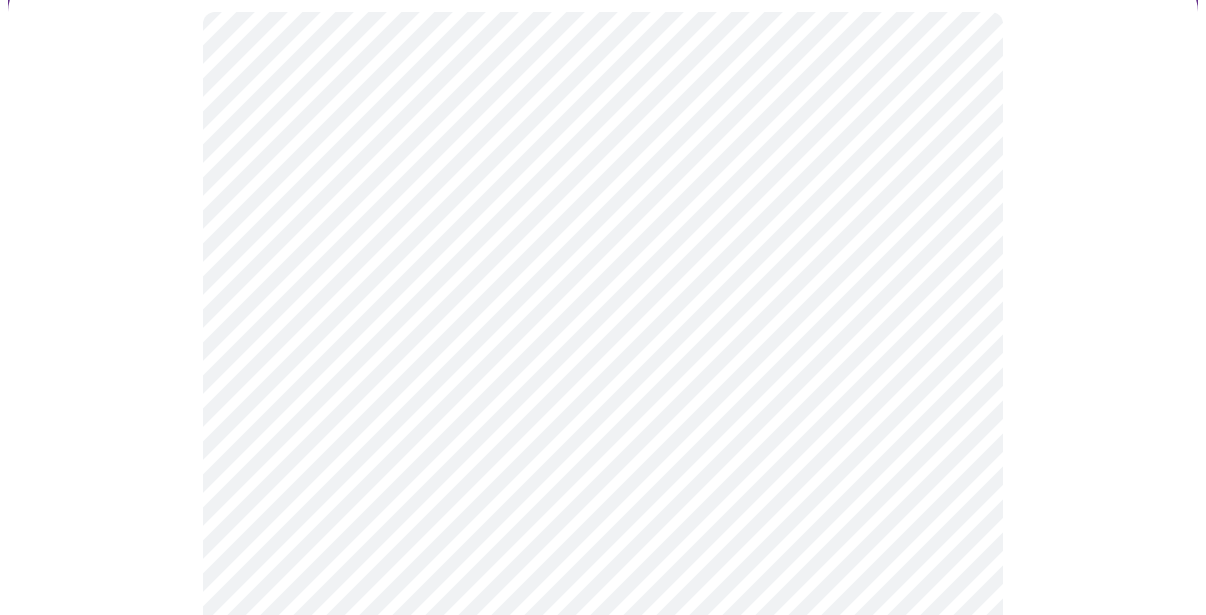 click on "MyMenopauseRx Appointments Messaging Labs Uploads Medications Community Refer a Friend Hi [PERSON_NAME]   Intake Questions for [DATE] 2:00pm-2:20pm 2  /  13 Settings Billing Invoices Log out" at bounding box center [603, 414] 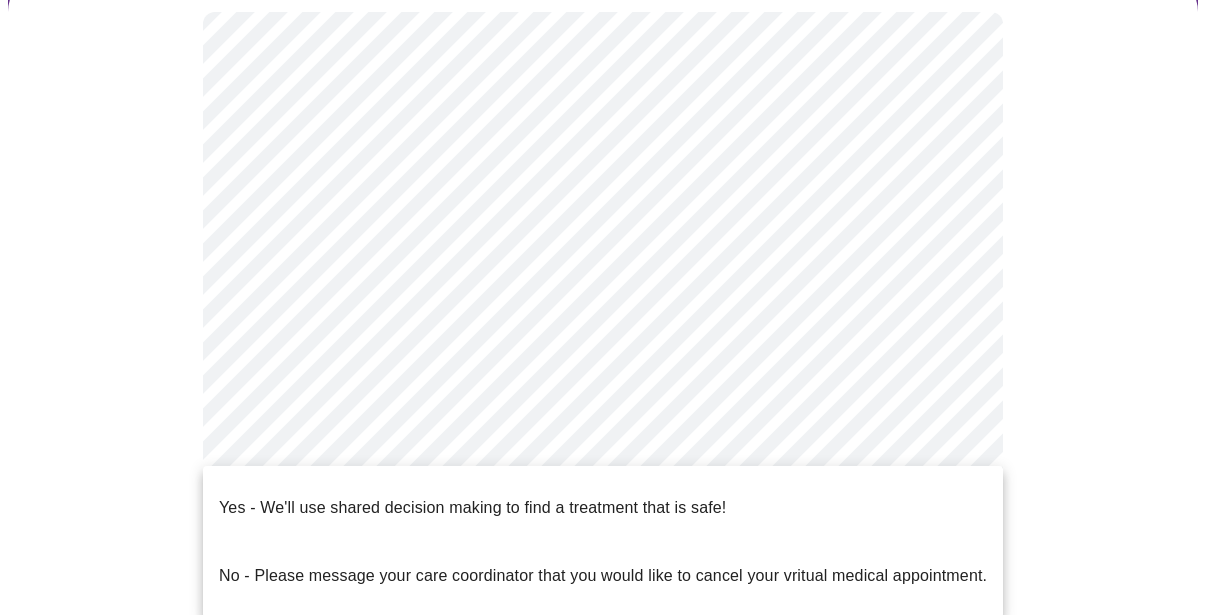 click at bounding box center [603, 307] 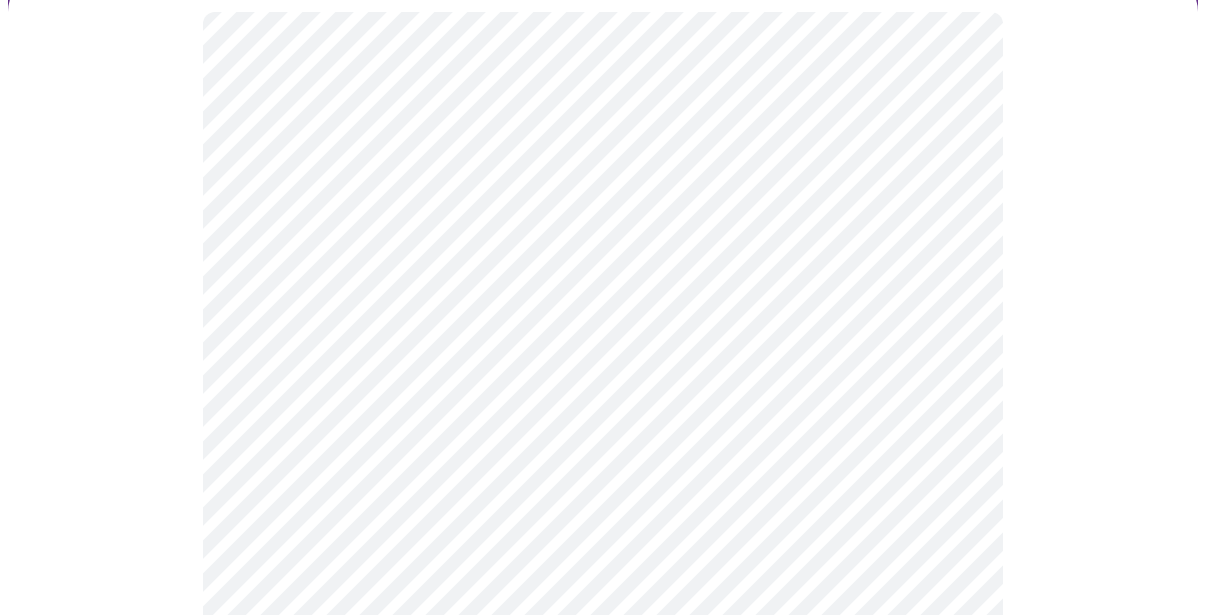 click on "MyMenopauseRx Appointments Messaging Labs Uploads Medications Community Refer a Friend Hi [PERSON_NAME]   Intake Questions for [DATE] 2:00pm-2:20pm 2  /  13 Settings Billing Invoices Log out" at bounding box center [603, 414] 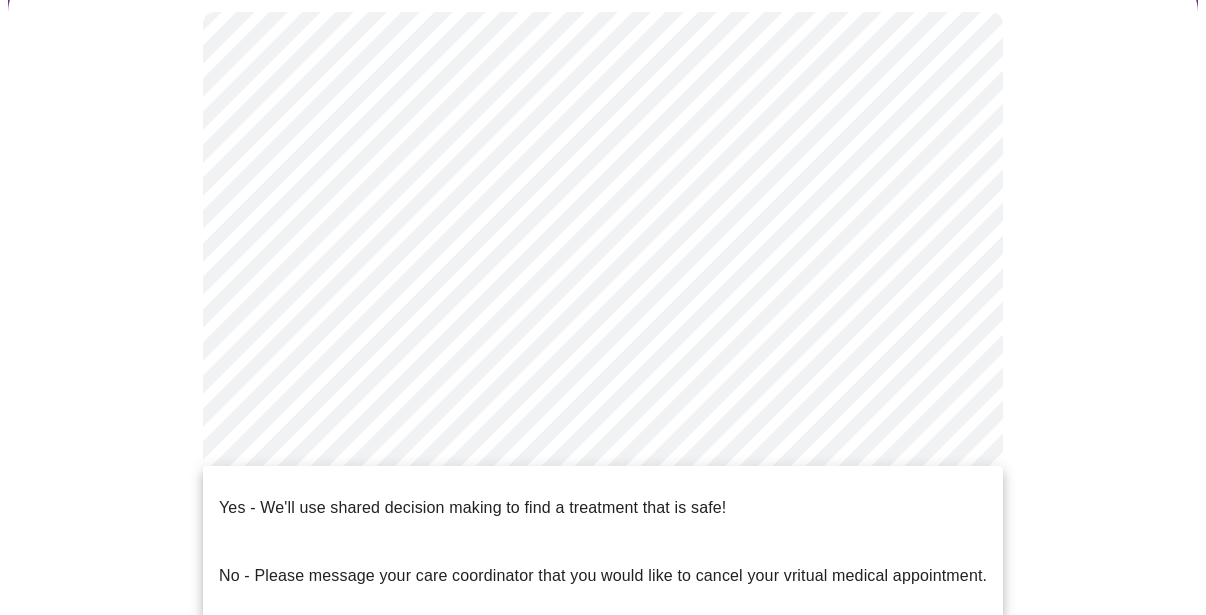 click on "Yes - We'll use shared decision making to find a treatment that is safe!" at bounding box center (603, 508) 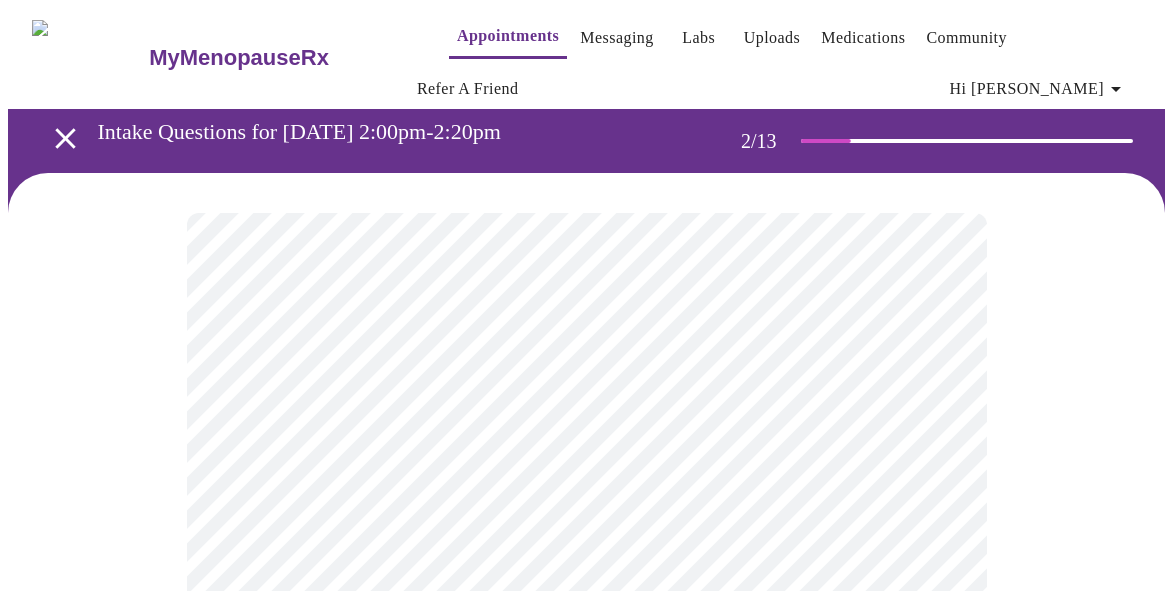 scroll, scrollTop: 0, scrollLeft: 0, axis: both 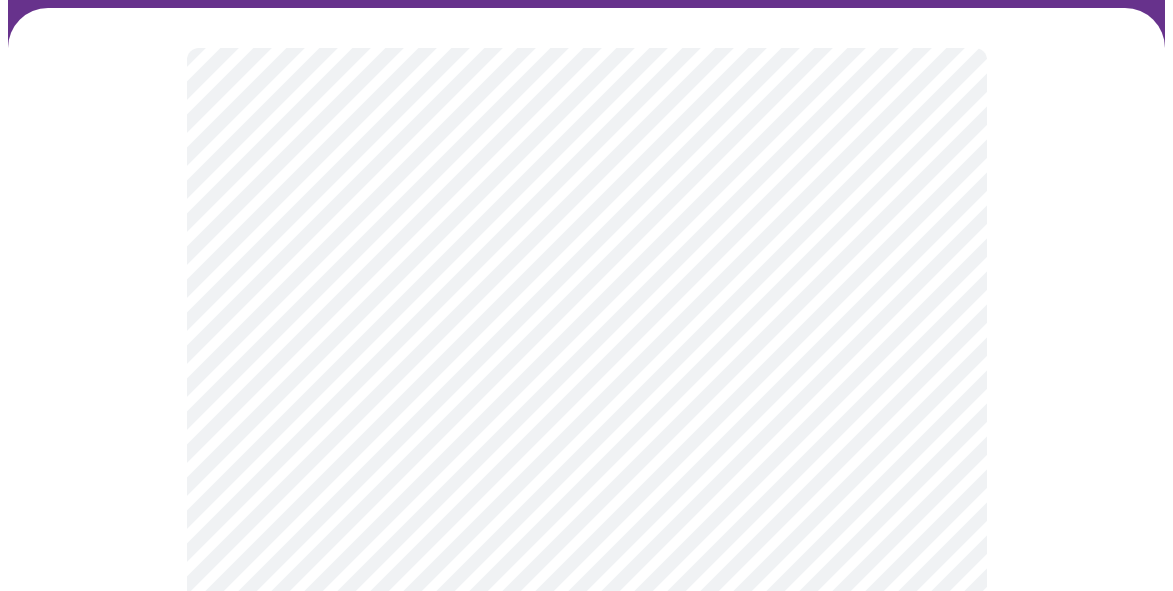 click on "MyMenopauseRx Appointments Messaging Labs Uploads Medications Community Refer a Friend Hi [PERSON_NAME]   Intake Questions for [DATE] 2:00pm-2:20pm 3  /  13 Settings Billing Invoices Log out" at bounding box center (586, 1206) 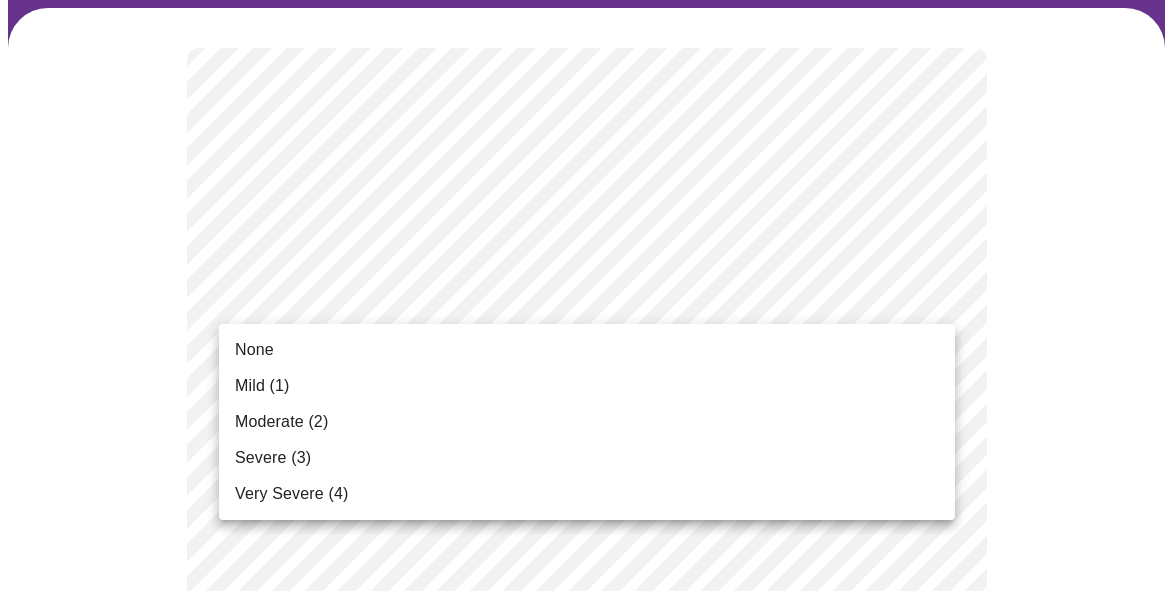 click on "Moderate (2)" at bounding box center (587, 422) 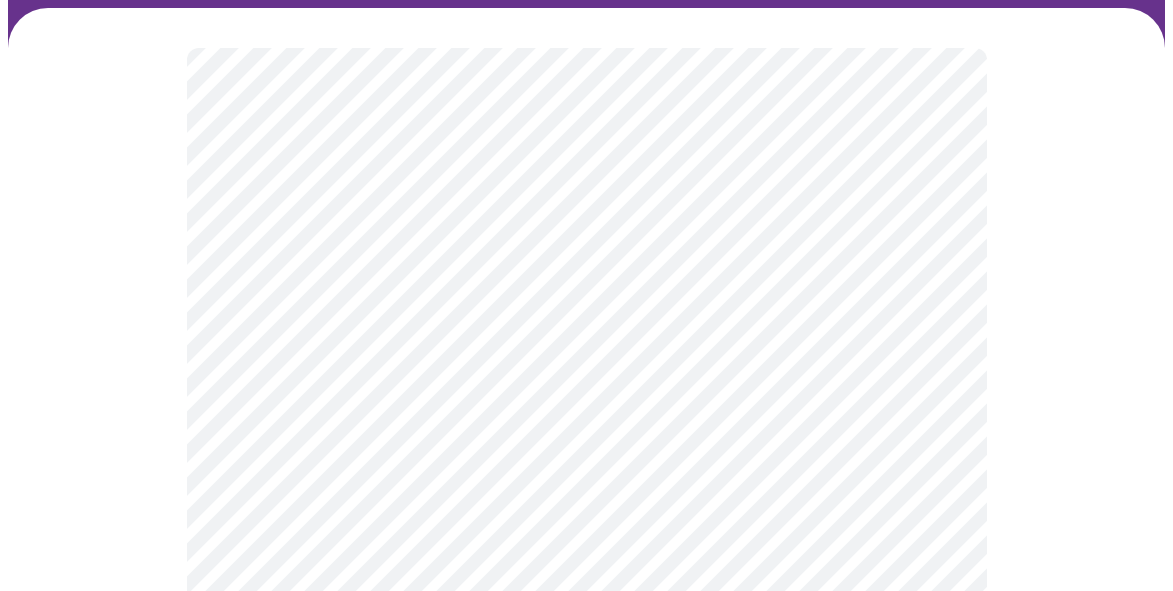 click on "MyMenopauseRx Appointments Messaging Labs Uploads Medications Community Refer a Friend Hi [PERSON_NAME]   Intake Questions for [DATE] 2:00pm-2:20pm 3  /  13 Settings Billing Invoices Log out" at bounding box center (586, 1171) 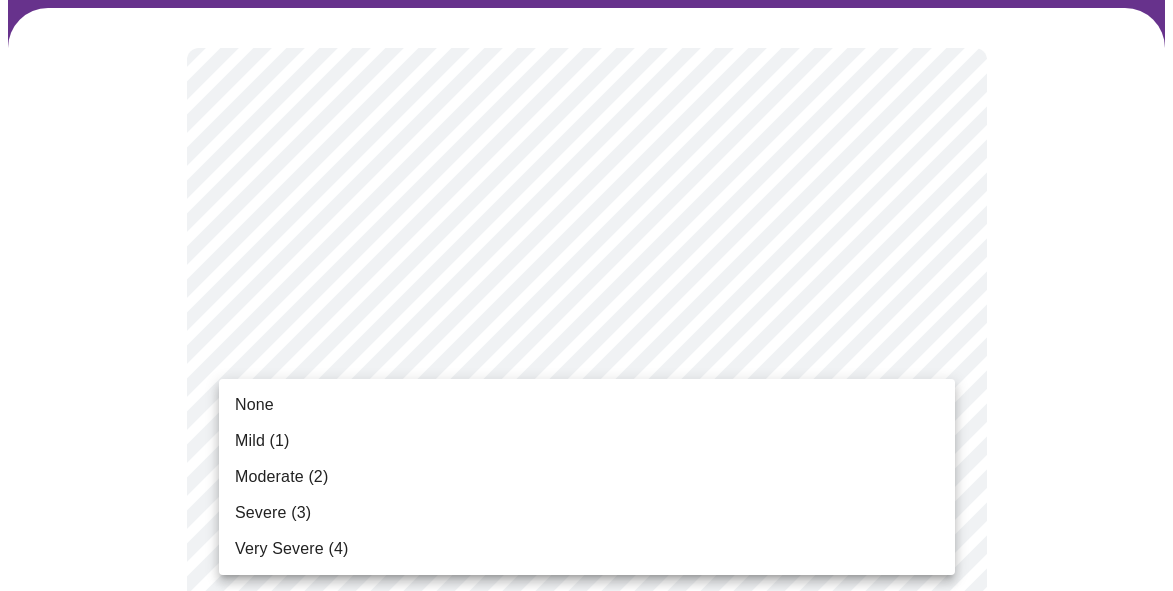 click on "None" at bounding box center [587, 405] 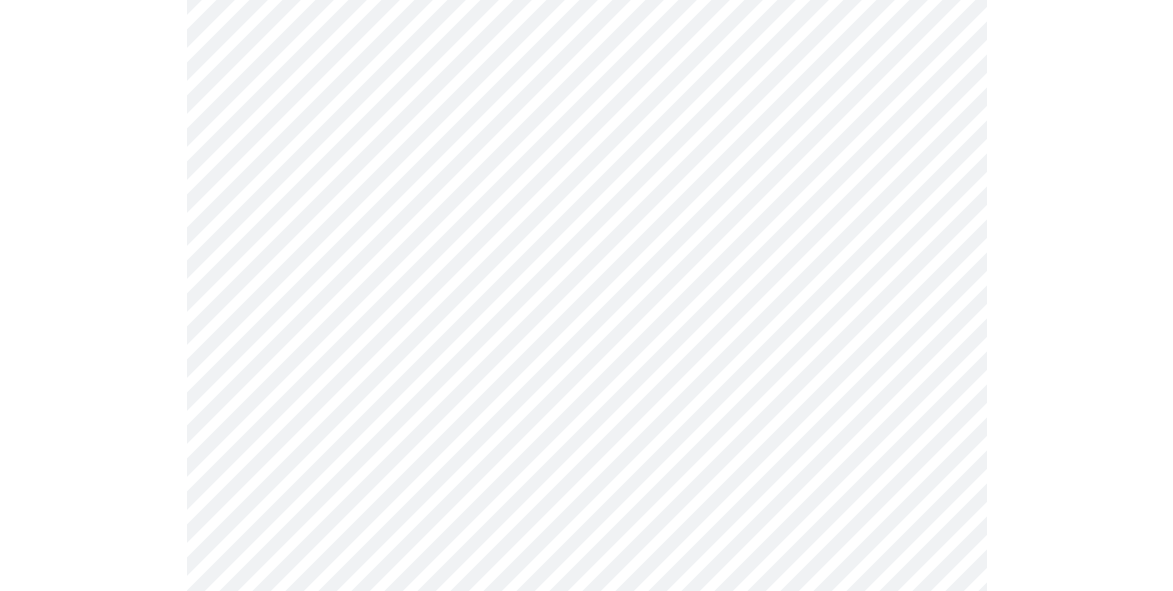 scroll, scrollTop: 523, scrollLeft: 0, axis: vertical 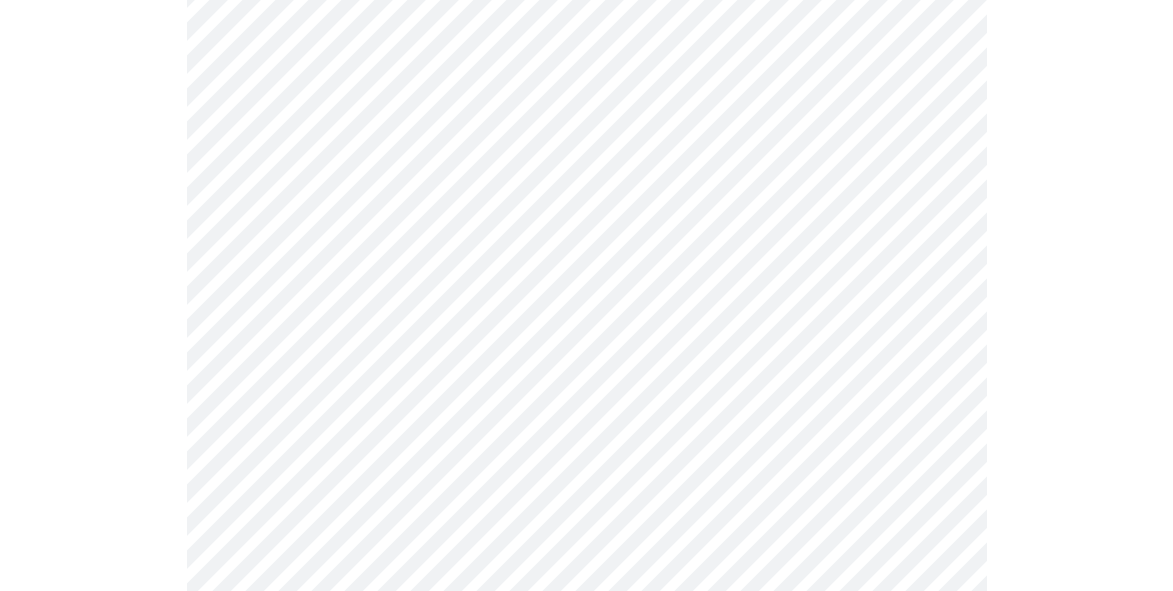 click on "MyMenopauseRx Appointments Messaging Labs Uploads Medications Community Refer a Friend Hi [PERSON_NAME]   Intake Questions for [DATE] 2:00pm-2:20pm 3  /  13 Settings Billing Invoices Log out" at bounding box center [586, 801] 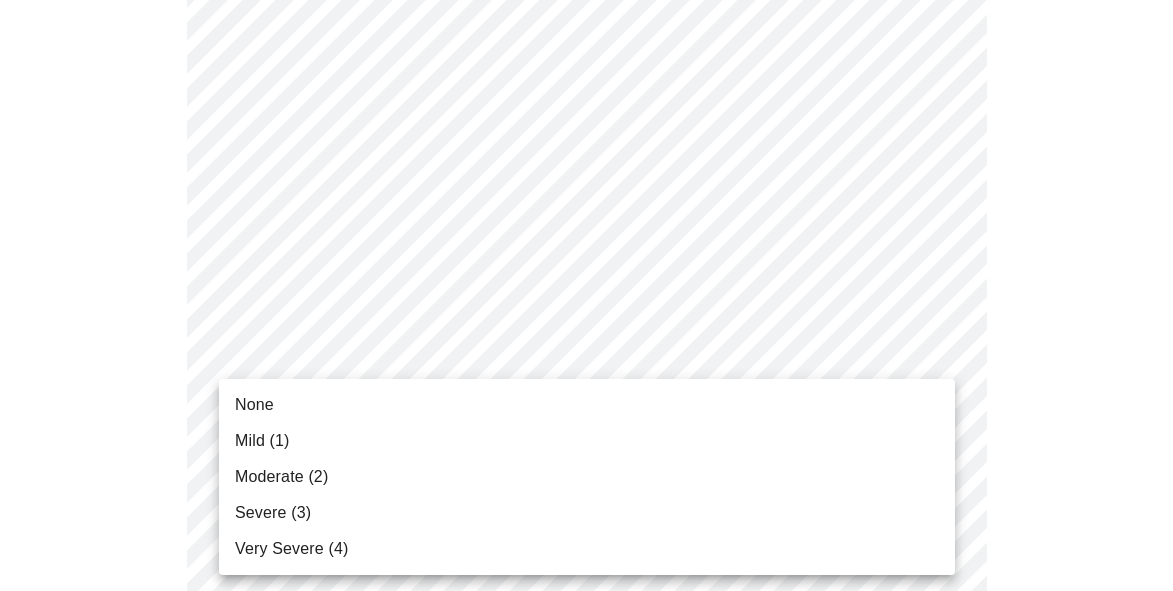 click on "Mild (1)" at bounding box center [587, 441] 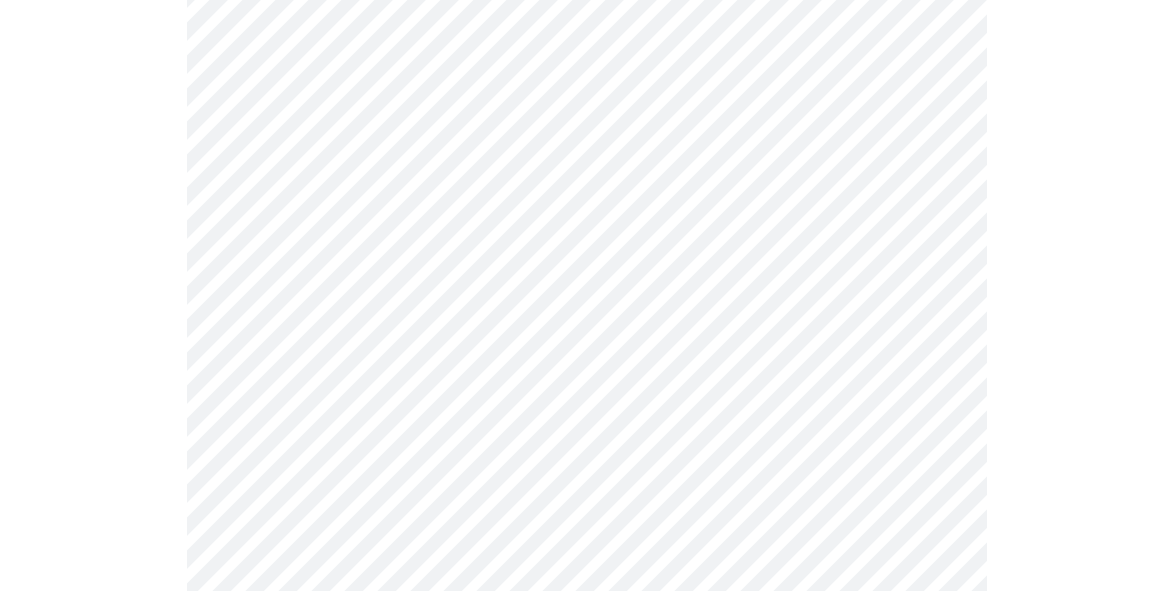 click on "MyMenopauseRx Appointments Messaging Labs Uploads Medications Community Refer a Friend Hi [PERSON_NAME]   Intake Questions for [DATE] 2:00pm-2:20pm 3  /  13 Settings Billing Invoices Log out" at bounding box center [586, 787] 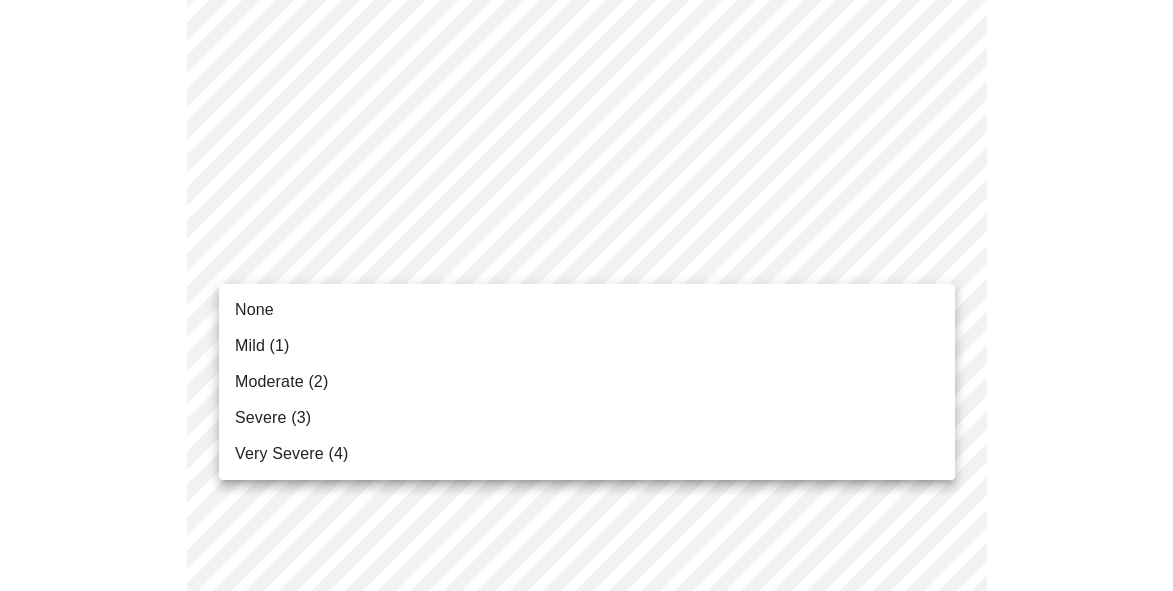 click on "Moderate (2)" at bounding box center [587, 382] 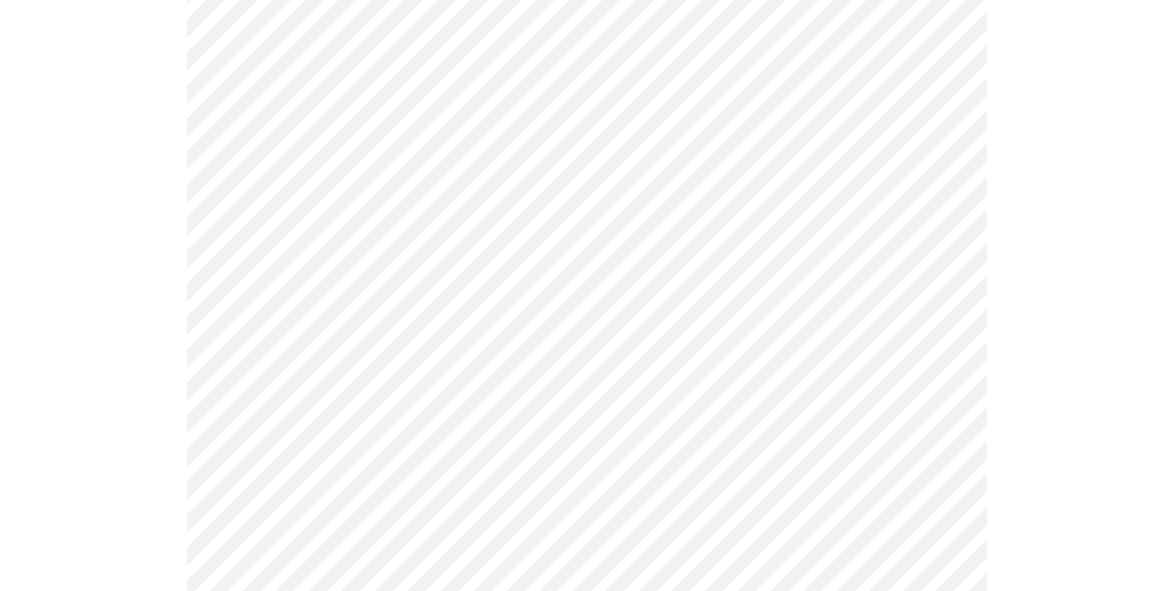 scroll, scrollTop: 825, scrollLeft: 0, axis: vertical 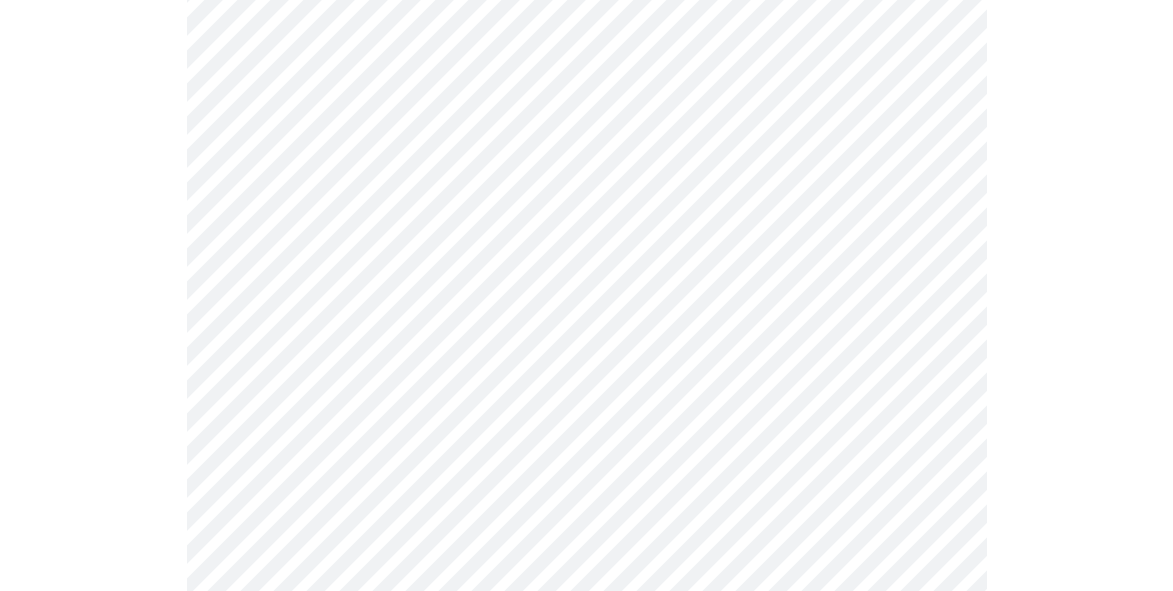 click on "MyMenopauseRx Appointments Messaging Labs Uploads Medications Community Refer a Friend Hi [PERSON_NAME]   Intake Questions for [DATE] 2:00pm-2:20pm 3  /  13 Settings Billing Invoices Log out" at bounding box center [586, 471] 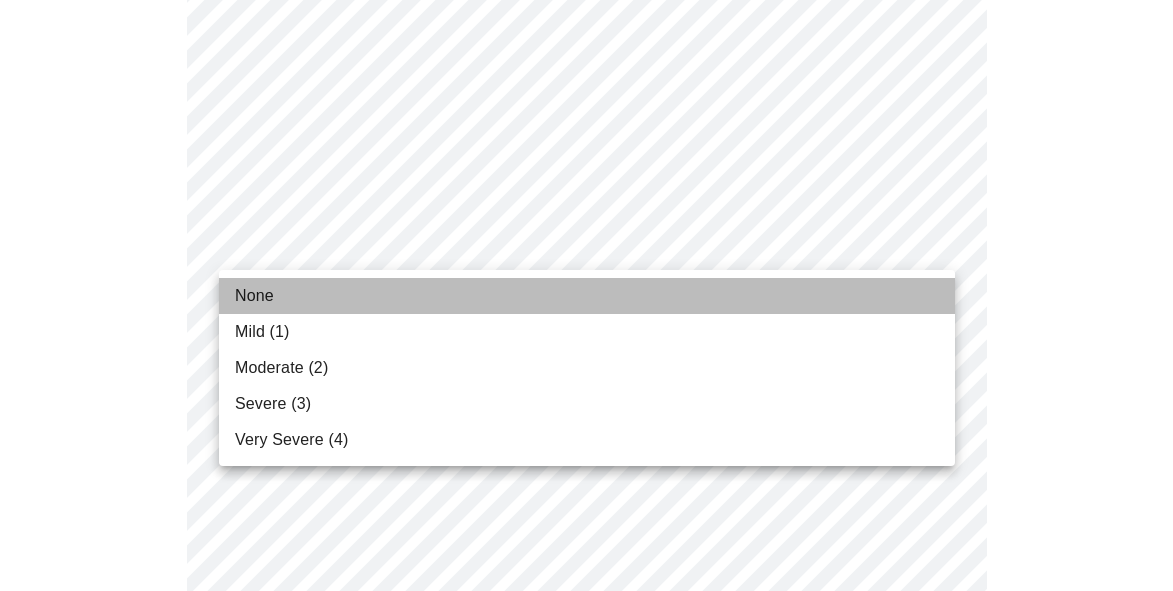 click on "None" at bounding box center [587, 296] 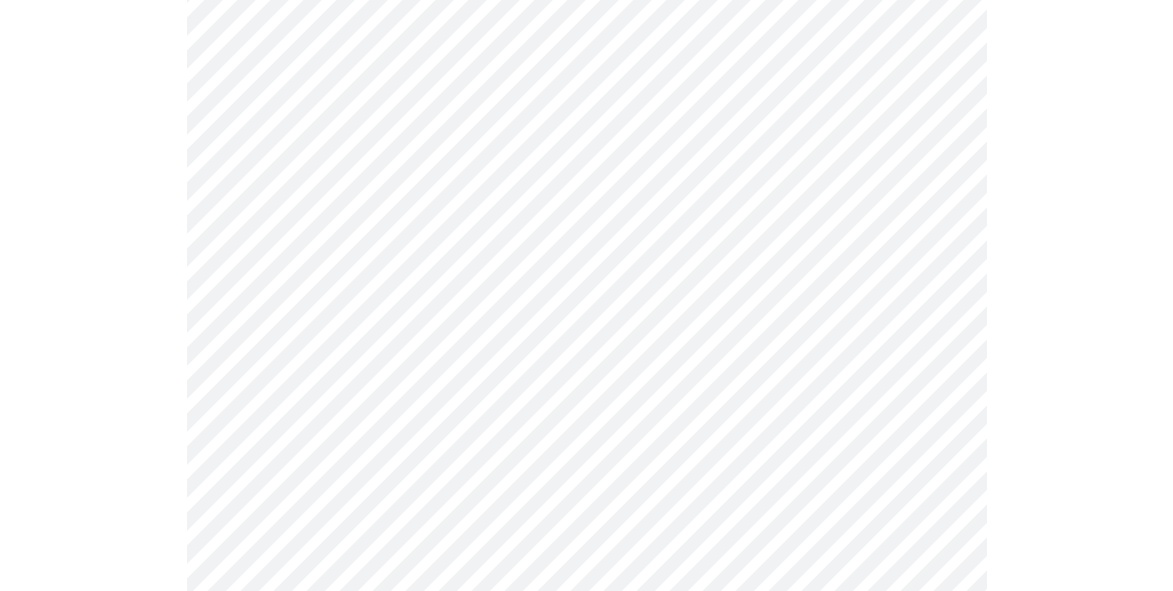 click on "MyMenopauseRx Appointments Messaging Labs Uploads Medications Community Refer a Friend Hi [PERSON_NAME]   Intake Questions for [DATE] 2:00pm-2:20pm 3  /  13 Settings Billing Invoices Log out" at bounding box center [586, 457] 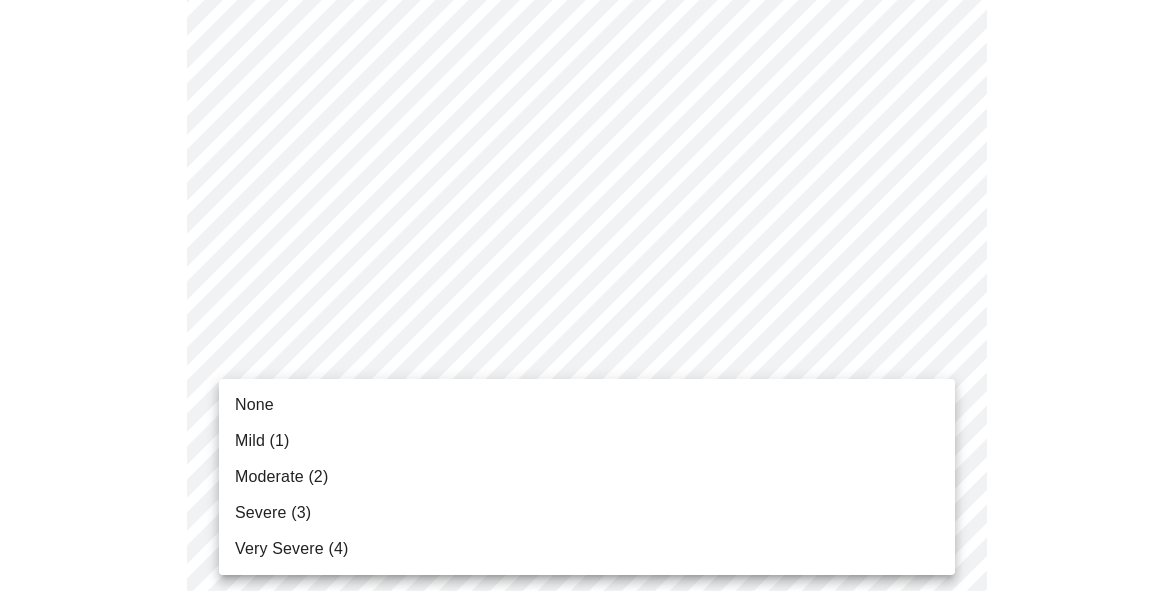 click on "Mild (1)" at bounding box center (587, 441) 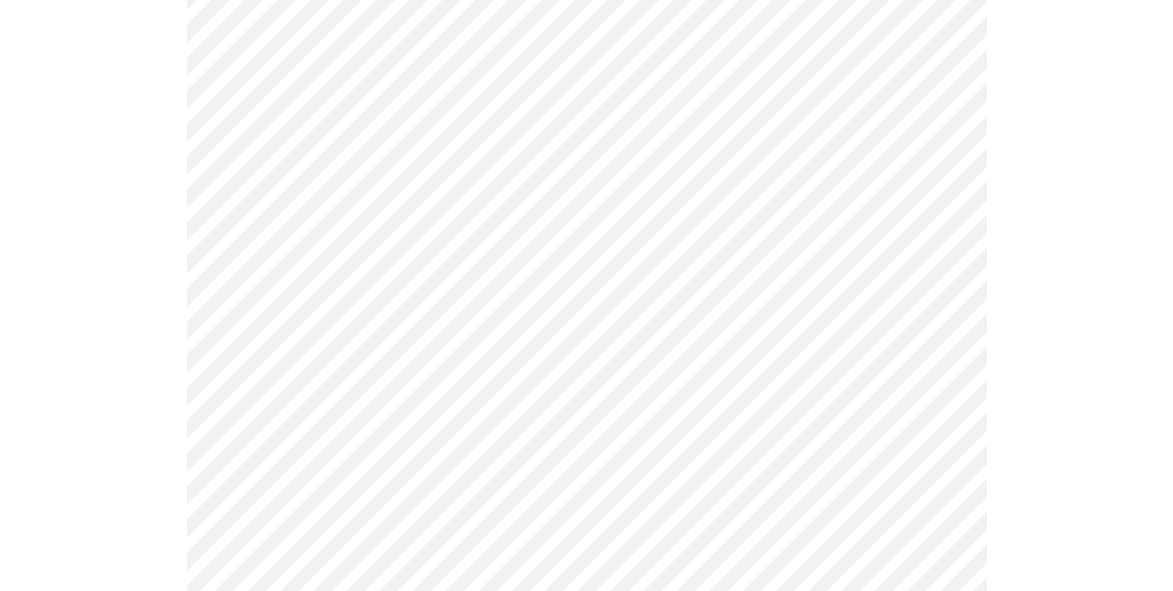 scroll, scrollTop: 1056, scrollLeft: 0, axis: vertical 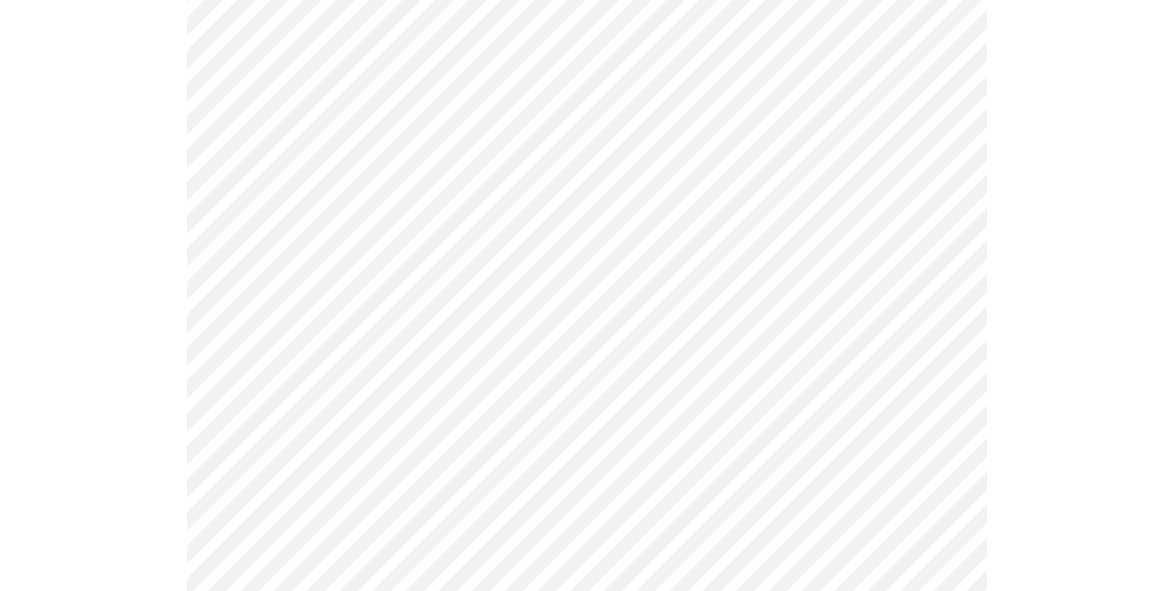 click on "MyMenopauseRx Appointments Messaging Labs Uploads Medications Community Refer a Friend Hi [PERSON_NAME]   Intake Questions for [DATE] 2:00pm-2:20pm 3  /  13 Settings Billing Invoices Log out" at bounding box center (586, 212) 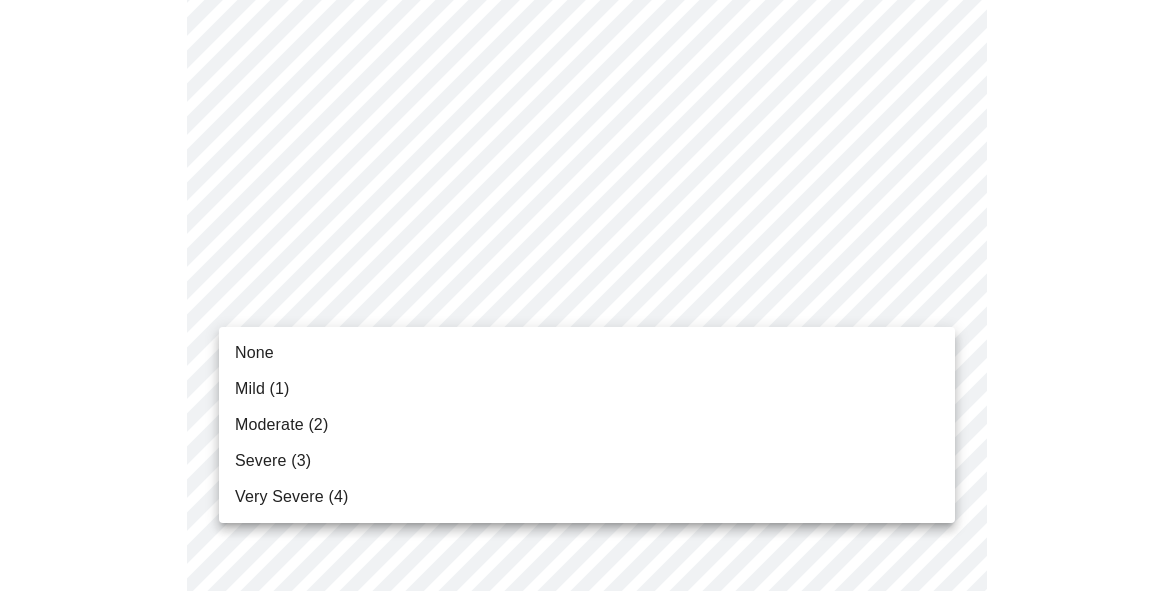 click on "Severe (3)" at bounding box center (587, 461) 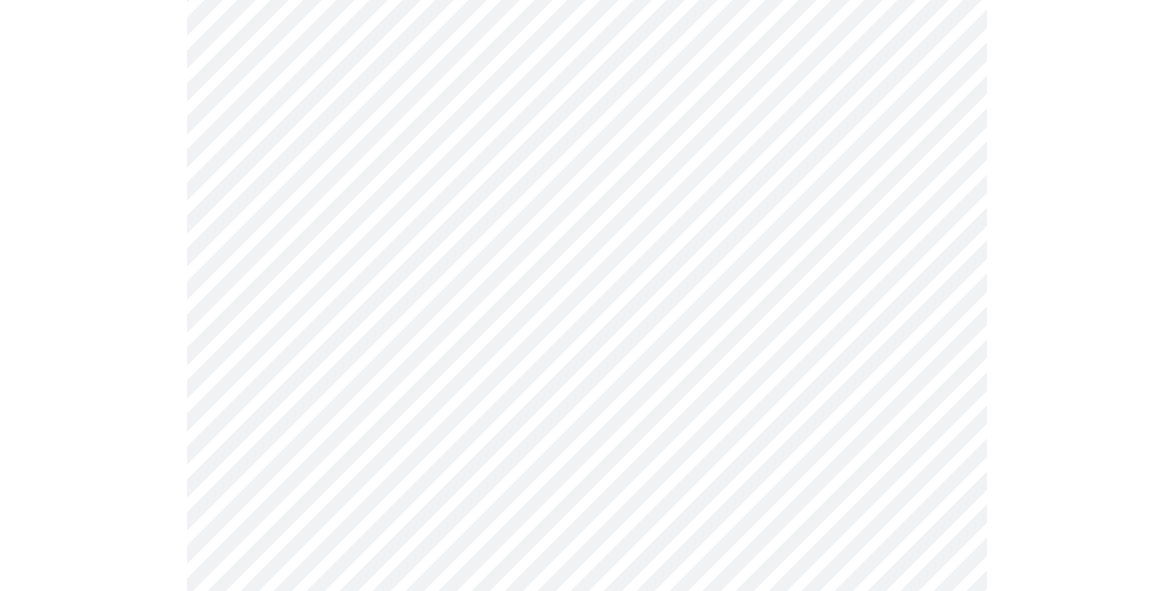 click on "MyMenopauseRx Appointments Messaging Labs Uploads Medications Community Refer a Friend Hi [PERSON_NAME]   Intake Questions for [DATE] 2:00pm-2:20pm 3  /  13 Settings Billing Invoices Log out" at bounding box center (586, 198) 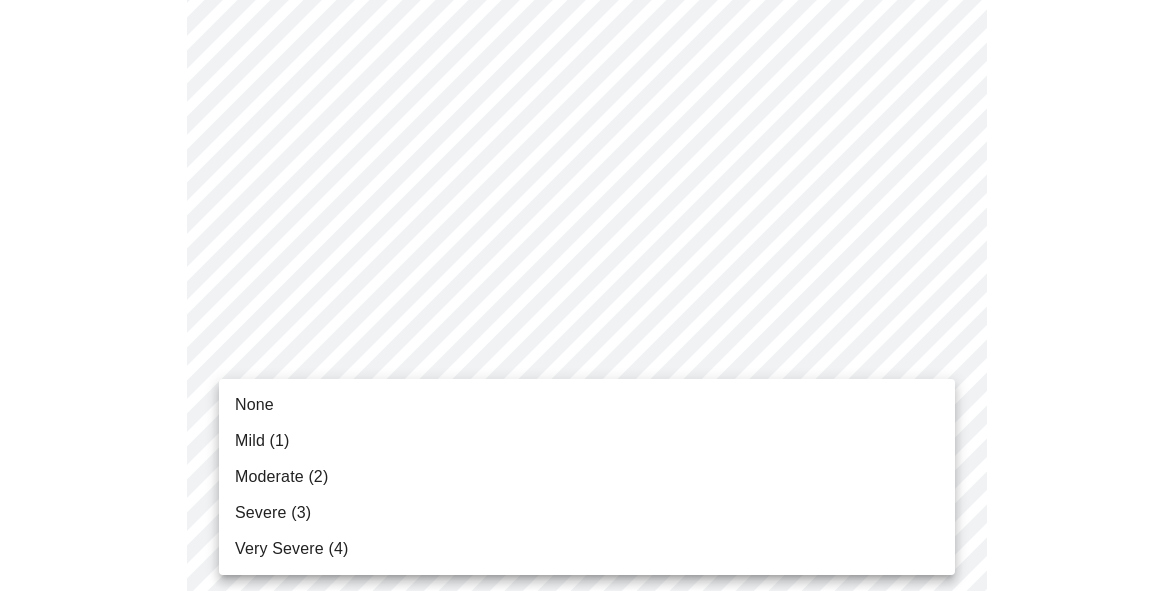 click on "Moderate (2)" at bounding box center (587, 477) 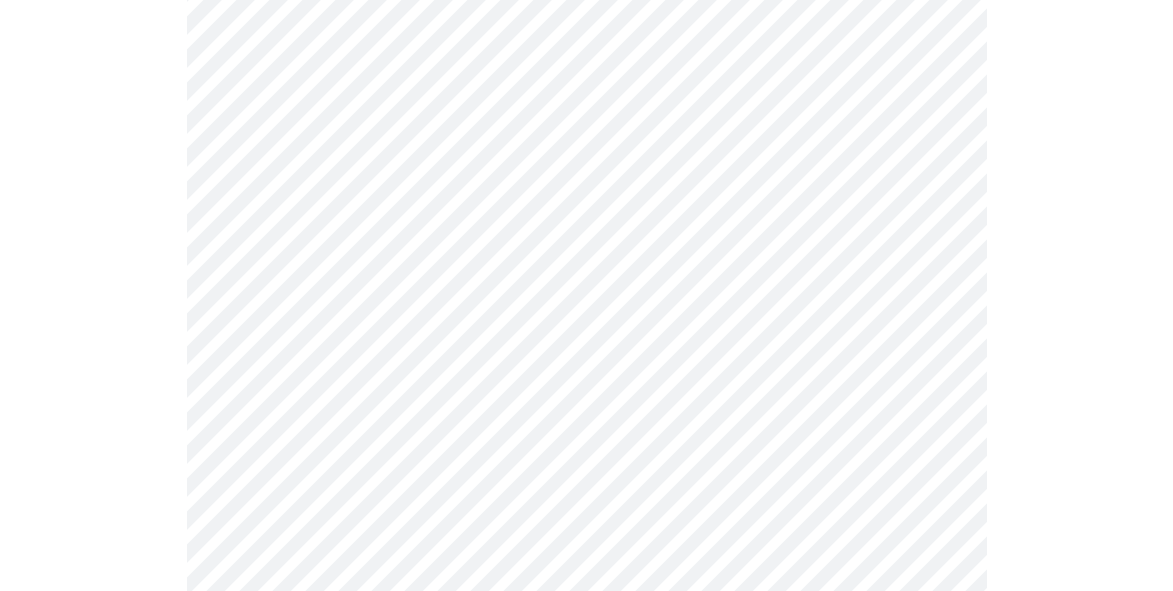 scroll, scrollTop: 1355, scrollLeft: 0, axis: vertical 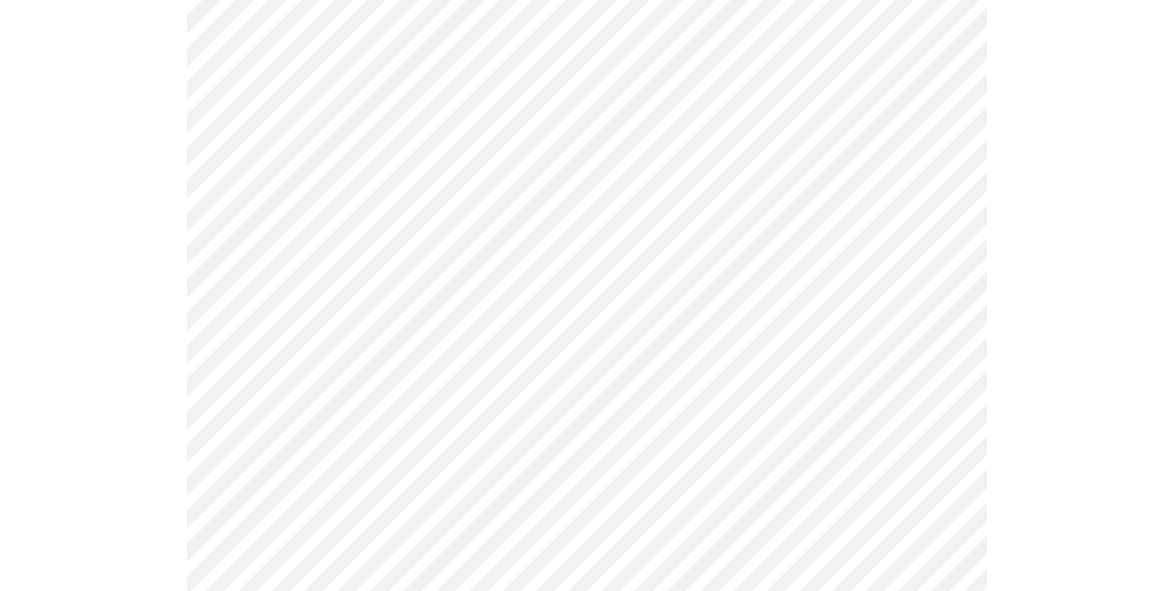 click on "MyMenopauseRx Appointments Messaging Labs Uploads Medications Community Refer a Friend Hi [PERSON_NAME]   Intake Questions for [DATE] 2:00pm-2:20pm 3  /  13 Settings Billing Invoices Log out" at bounding box center [586, -115] 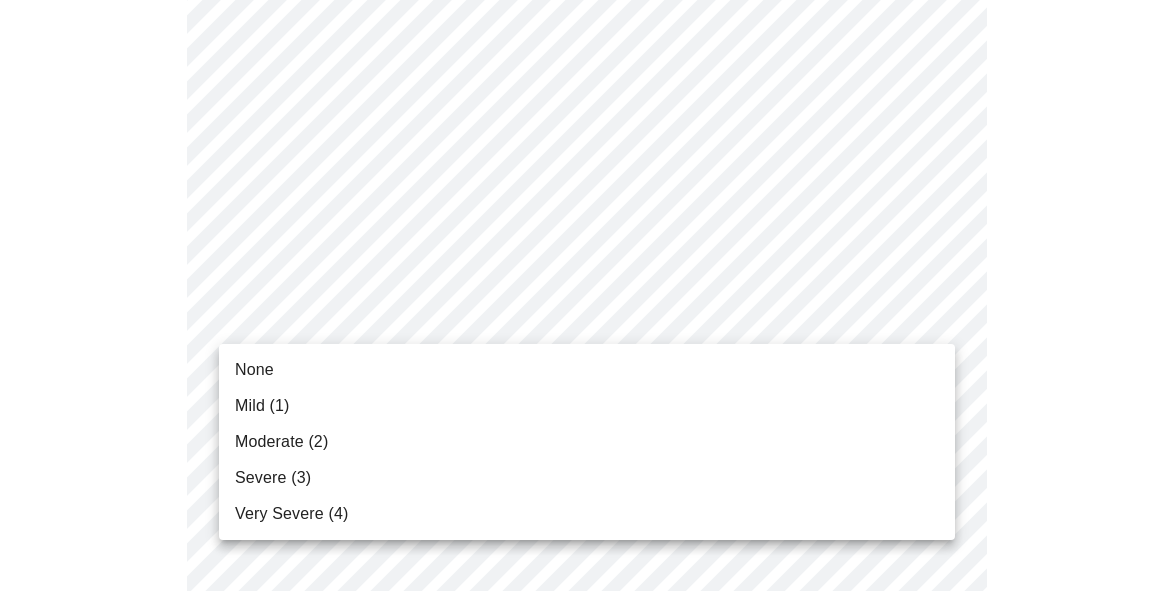 click on "Moderate (2)" at bounding box center (587, 442) 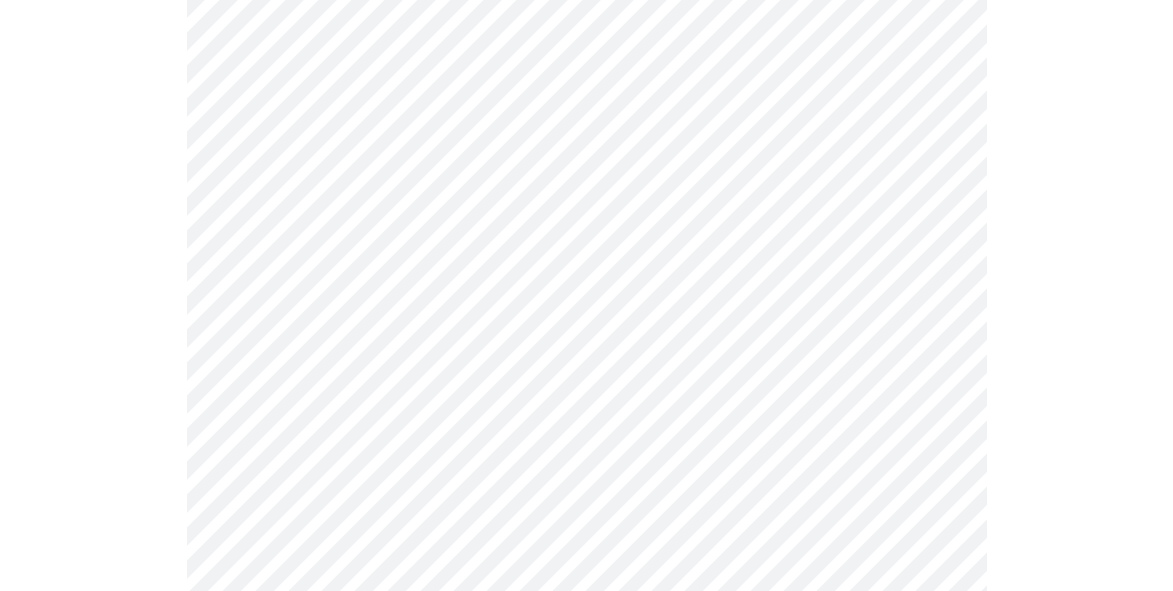 scroll, scrollTop: 1572, scrollLeft: 0, axis: vertical 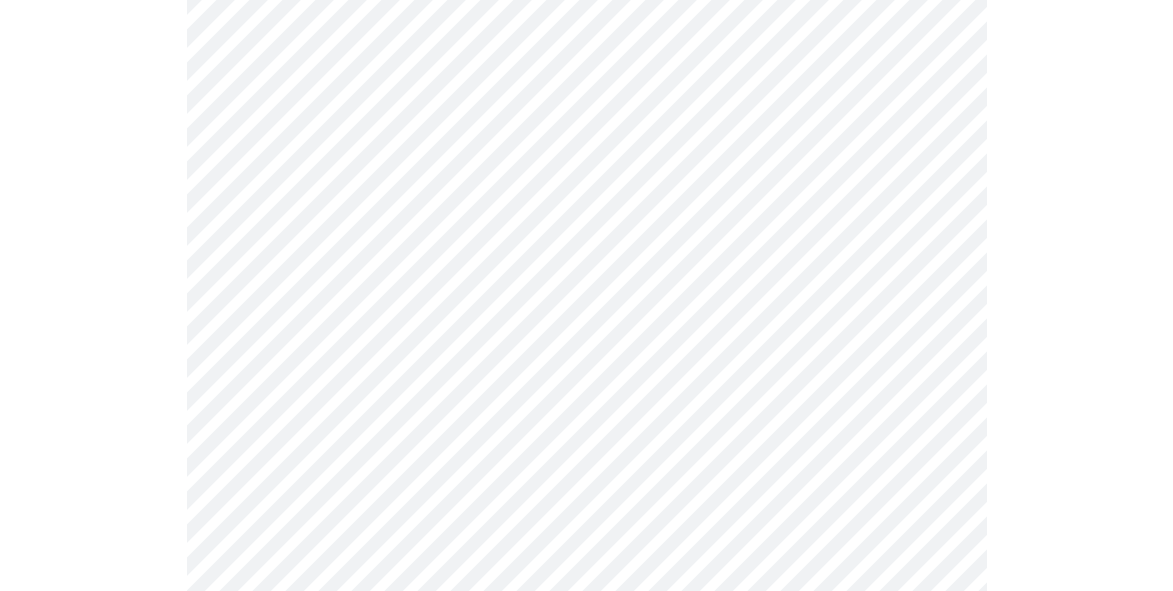 click on "MyMenopauseRx Appointments Messaging Labs Uploads Medications Community Refer a Friend Hi [PERSON_NAME]   Intake Questions for [DATE] 2:00pm-2:20pm 3  /  13 Settings Billing Invoices Log out" at bounding box center [586, -346] 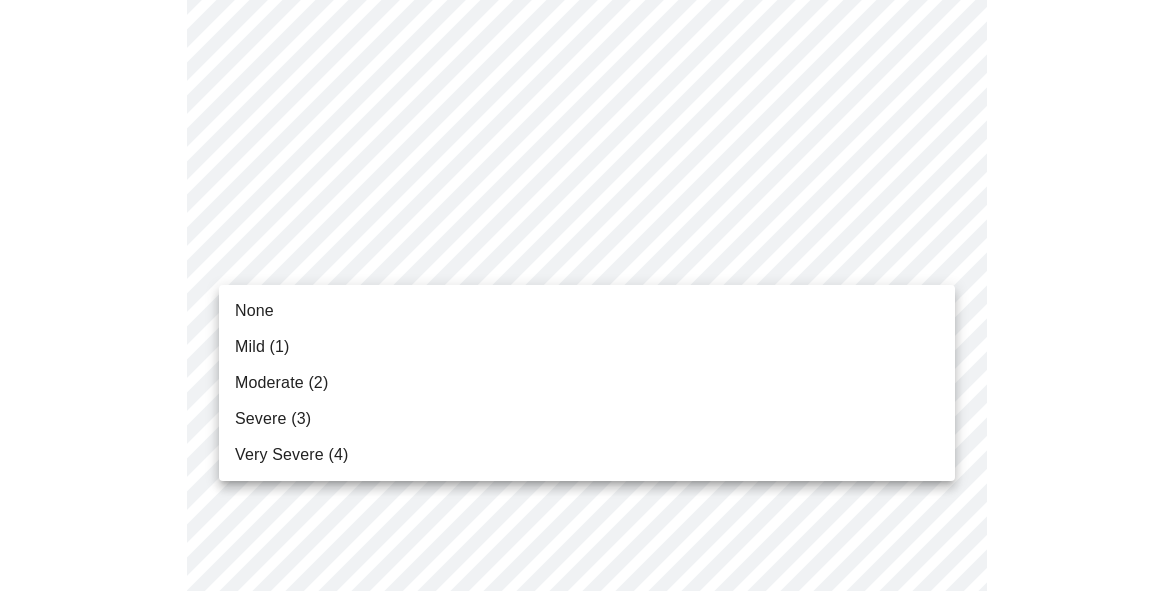 click on "Severe (3)" at bounding box center (587, 419) 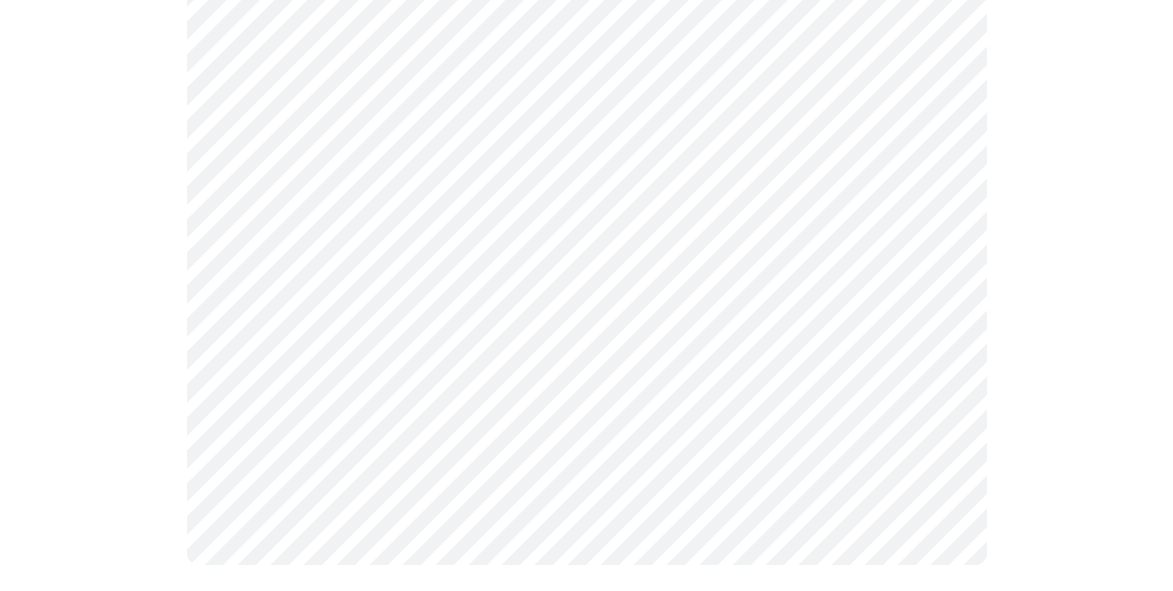 scroll, scrollTop: 1818, scrollLeft: 0, axis: vertical 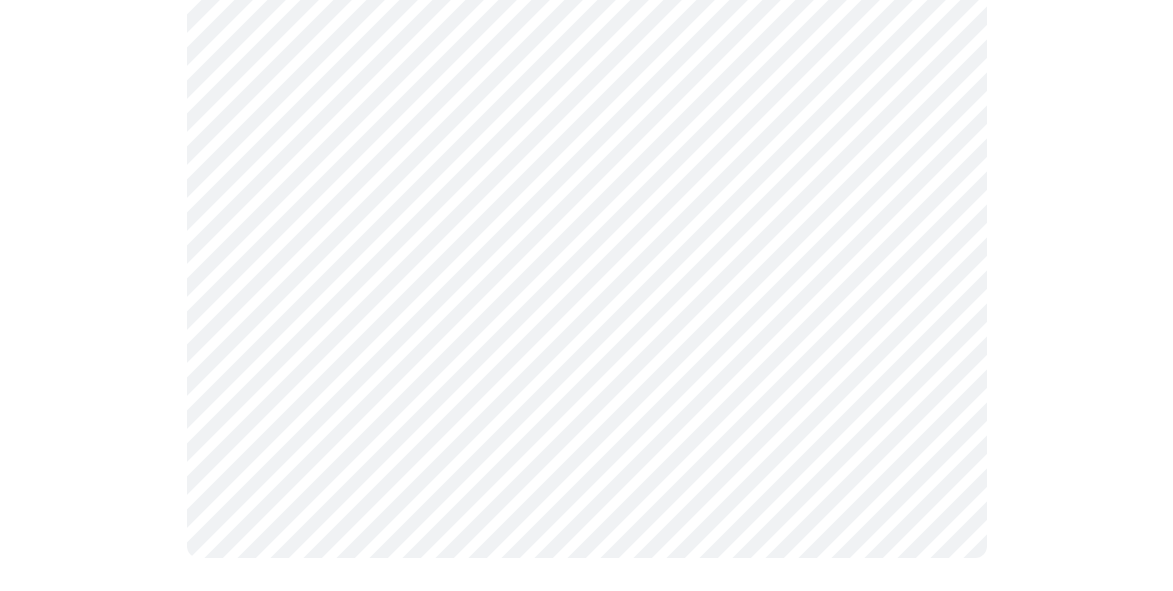 click on "MyMenopauseRx Appointments Messaging Labs Uploads Medications Community Refer a Friend Hi [PERSON_NAME]   Intake Questions for [DATE] 2:00pm-2:20pm 3  /  13 Settings Billing Invoices Log out" at bounding box center (586, -606) 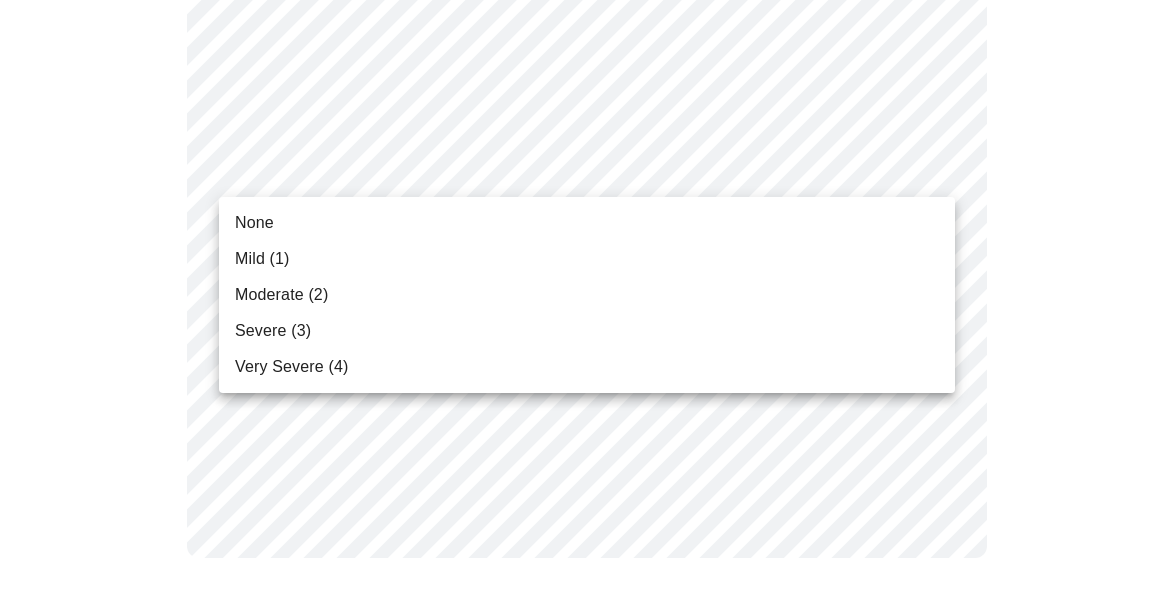 click on "Mild (1)" at bounding box center (587, 259) 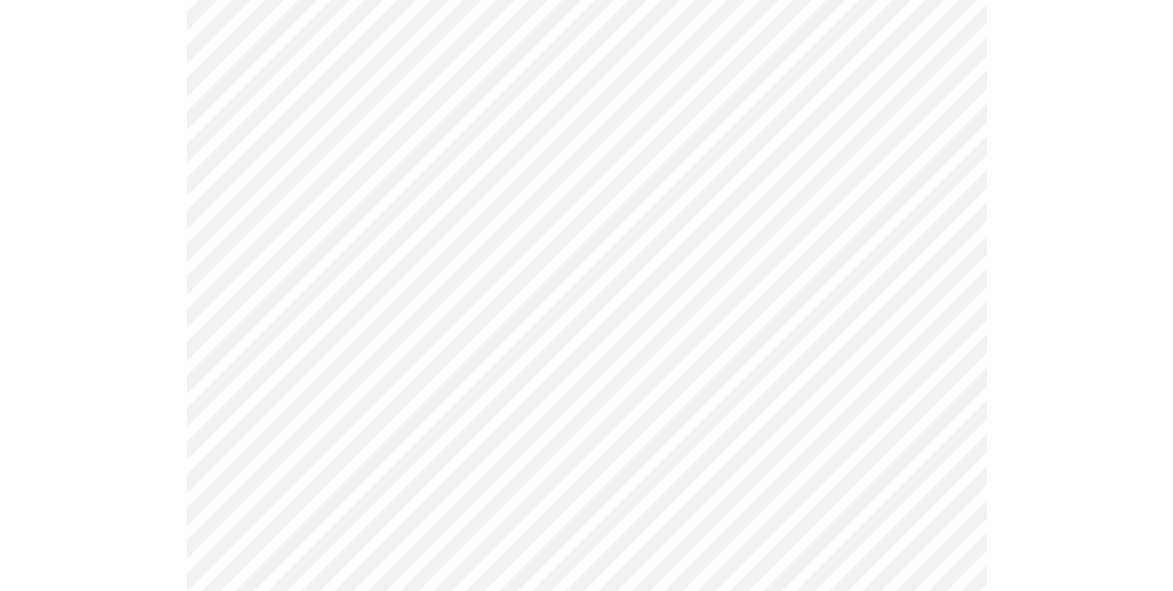 scroll, scrollTop: 866, scrollLeft: 0, axis: vertical 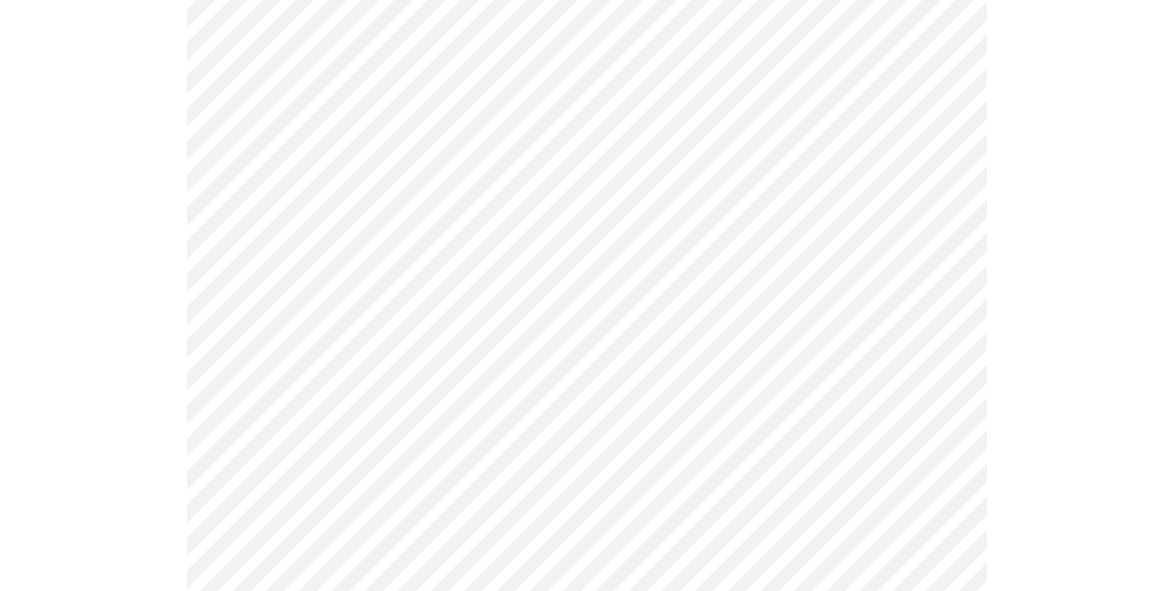 click on "MyMenopauseRx Appointments Messaging Labs Uploads Medications Community Refer a Friend Hi [PERSON_NAME]   Intake Questions for [DATE] 2:00pm-2:20pm 4  /  13 Settings Billing Invoices Log out" at bounding box center [586, -17] 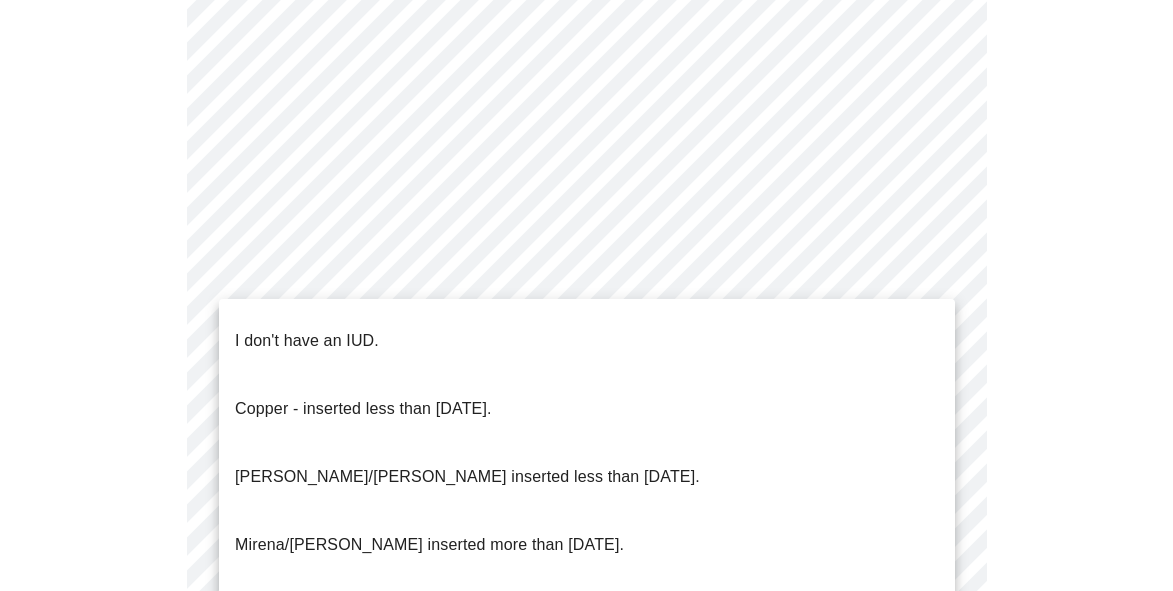 click on "I don't have an IUD." at bounding box center (587, 341) 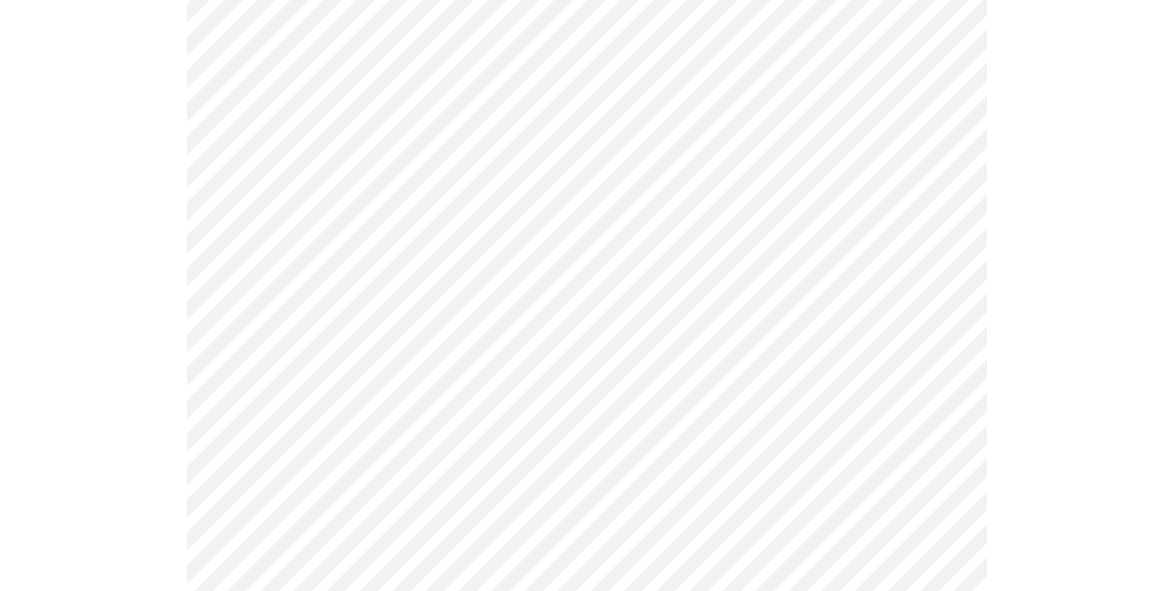 scroll, scrollTop: 698, scrollLeft: 0, axis: vertical 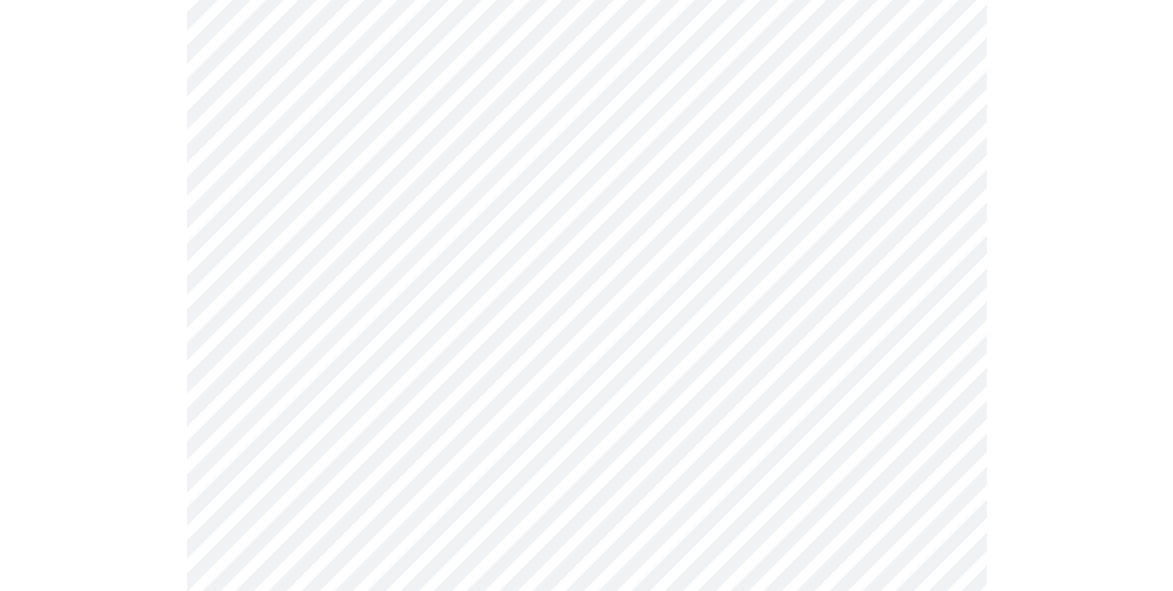 click on "MyMenopauseRx Appointments Messaging Labs Uploads Medications Community Refer a Friend Hi [PERSON_NAME]   Intake Questions for [DATE] 2:00pm-2:20pm 4  /  13 Settings Billing Invoices Log out" at bounding box center [586, 159] 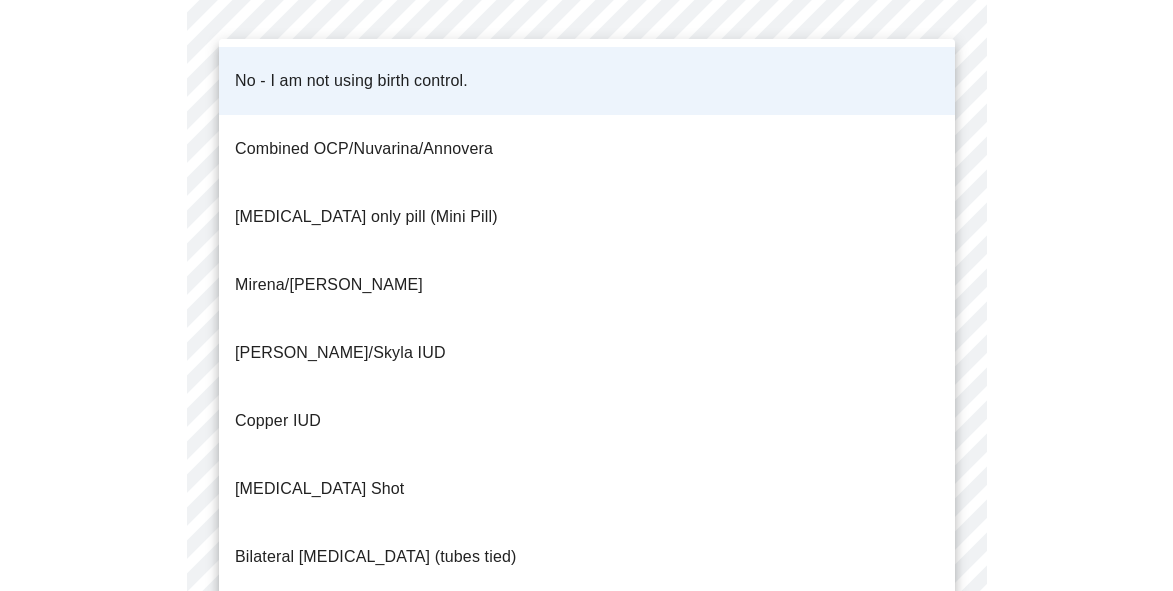 click on "No - I am not using birth control." at bounding box center [587, 81] 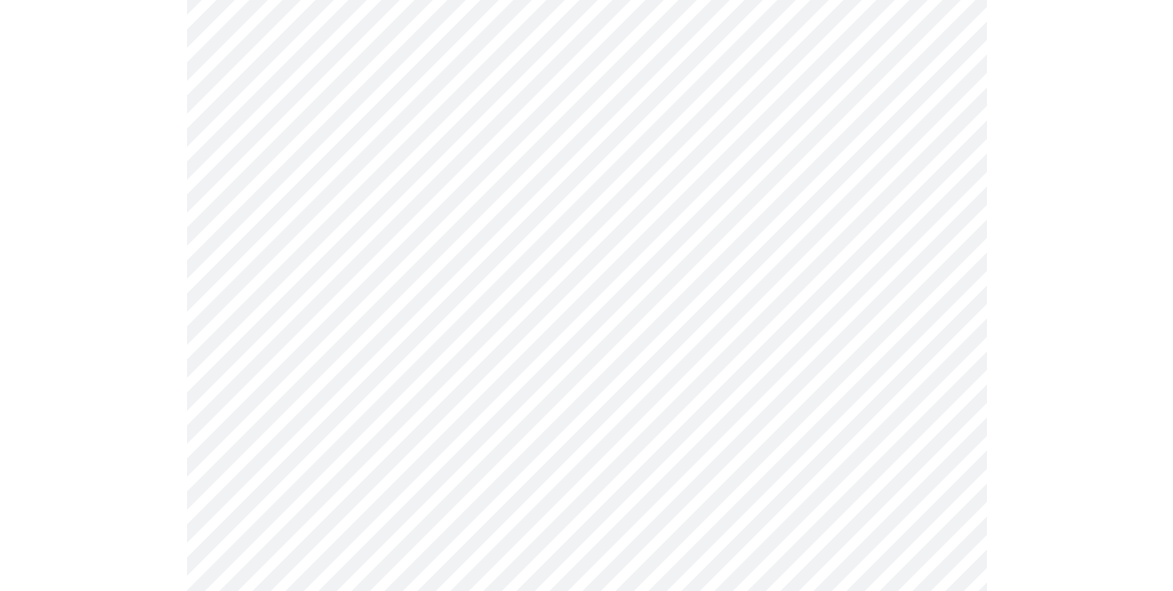 scroll, scrollTop: 1049, scrollLeft: 0, axis: vertical 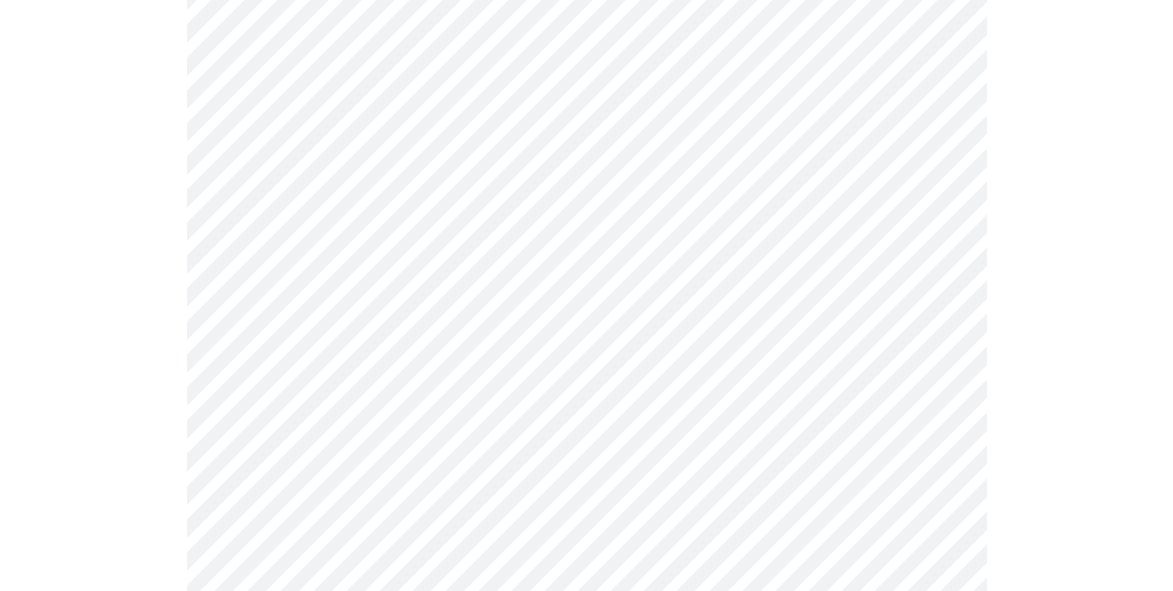 click on "MyMenopauseRx Appointments Messaging Labs Uploads Medications Community Refer a Friend Hi [PERSON_NAME]   Intake Questions for [DATE] 2:00pm-2:20pm 4  /  13 Settings Billing Invoices Log out" at bounding box center (586, -192) 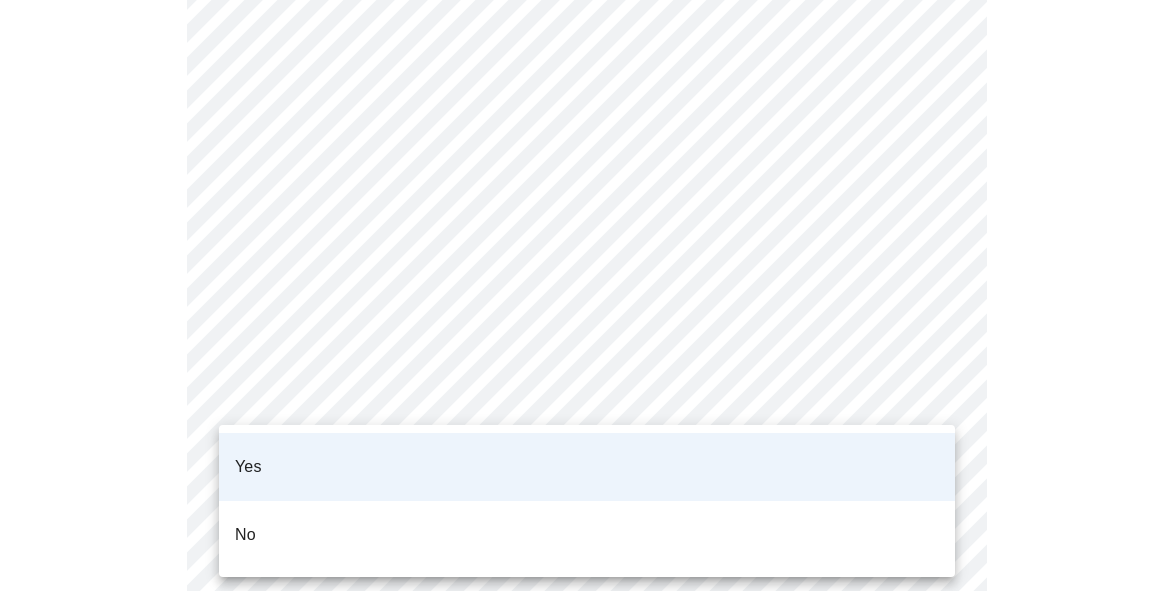 click on "No" at bounding box center (587, 535) 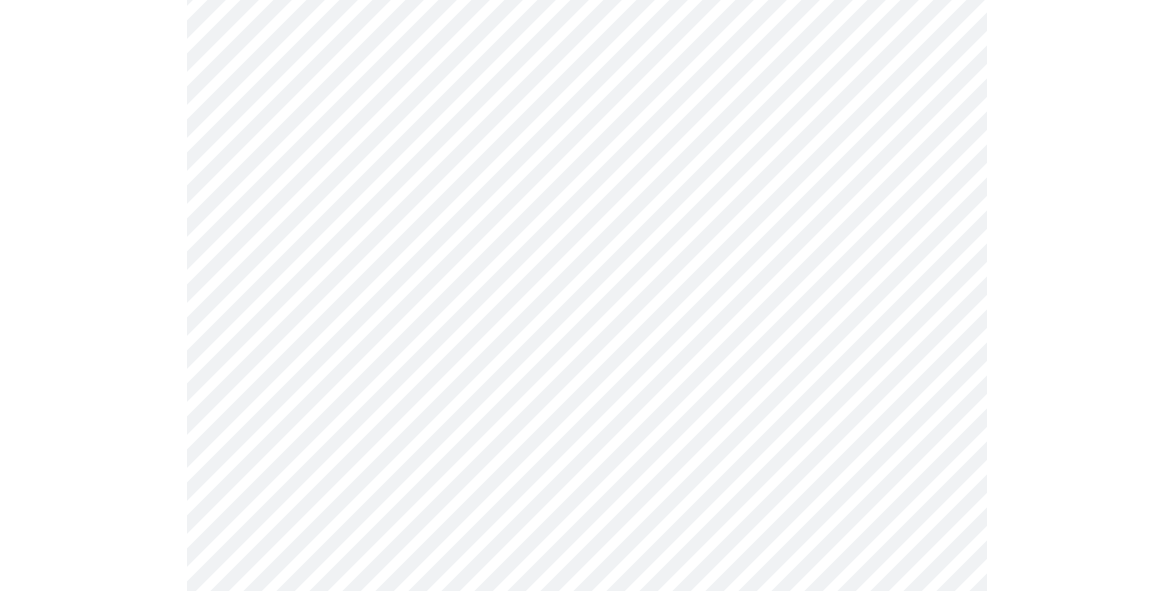 scroll, scrollTop: 267, scrollLeft: 0, axis: vertical 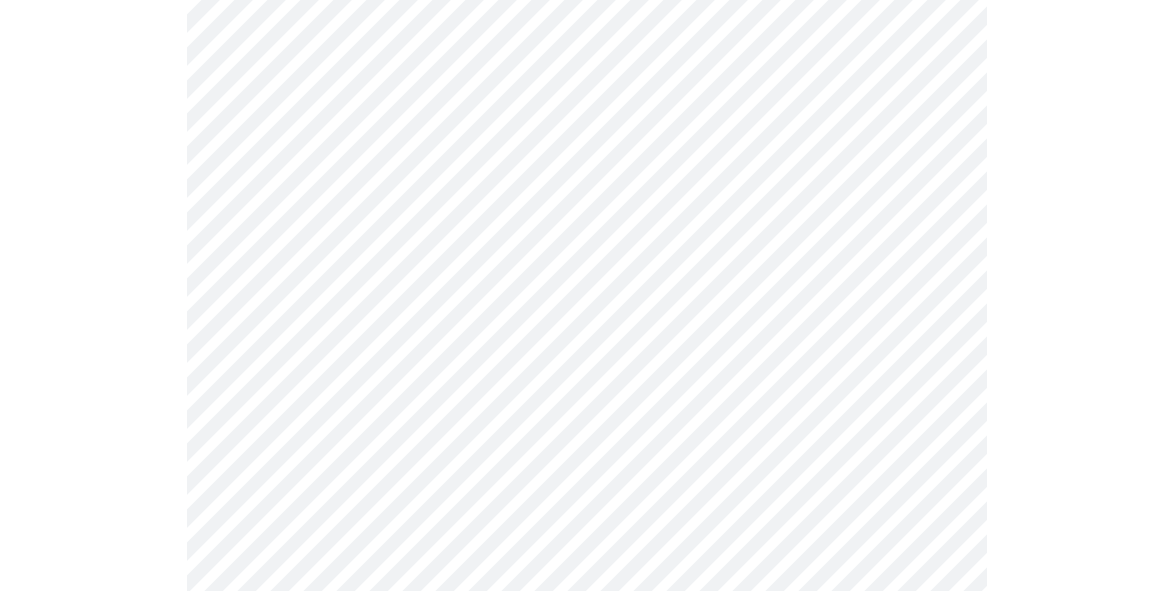 click on "MyMenopauseRx Appointments Messaging Labs Uploads Medications Community Refer a Friend Hi [PERSON_NAME]   Intake Questions for [DATE] 2:00pm-2:20pm 5  /  13 Settings Billing Invoices Log out" at bounding box center [586, 407] 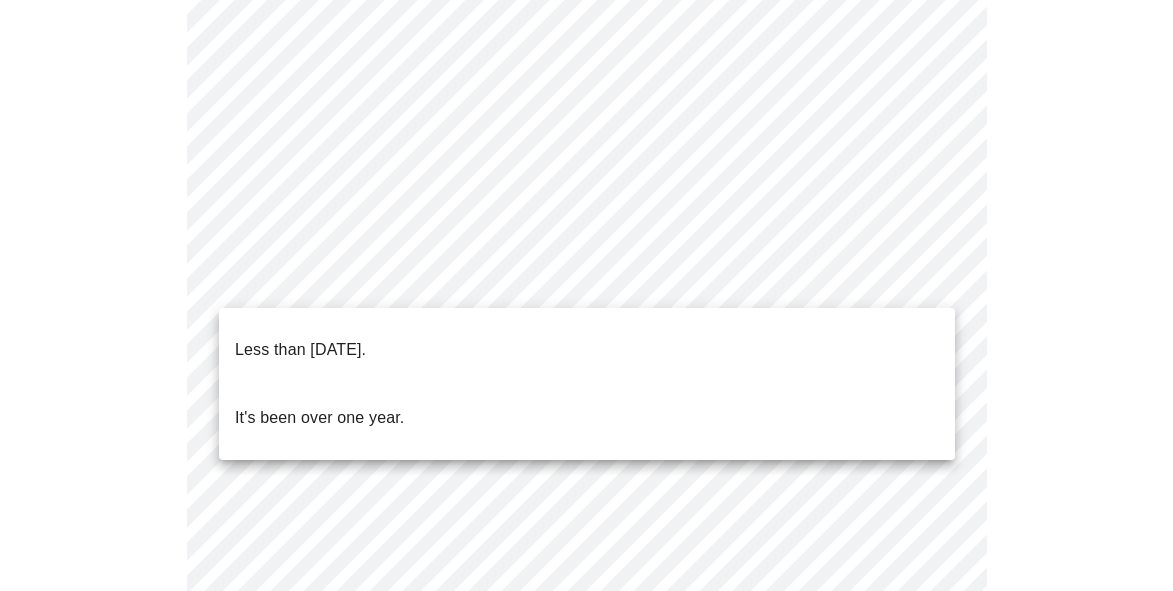 click on "Less than [DATE]." at bounding box center (587, 350) 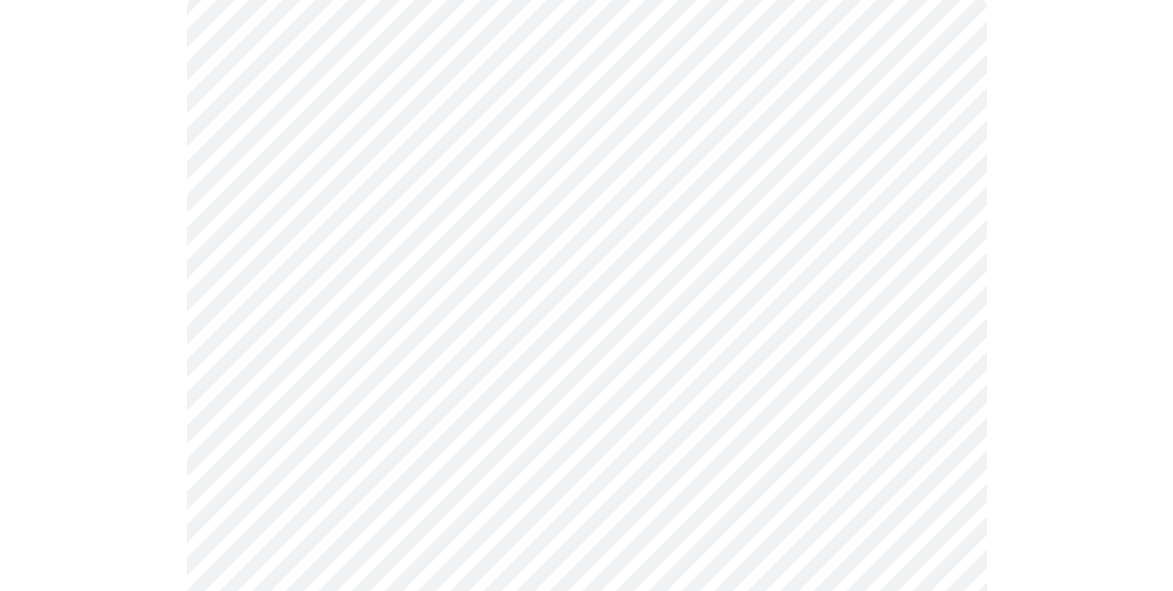 scroll, scrollTop: 231, scrollLeft: 0, axis: vertical 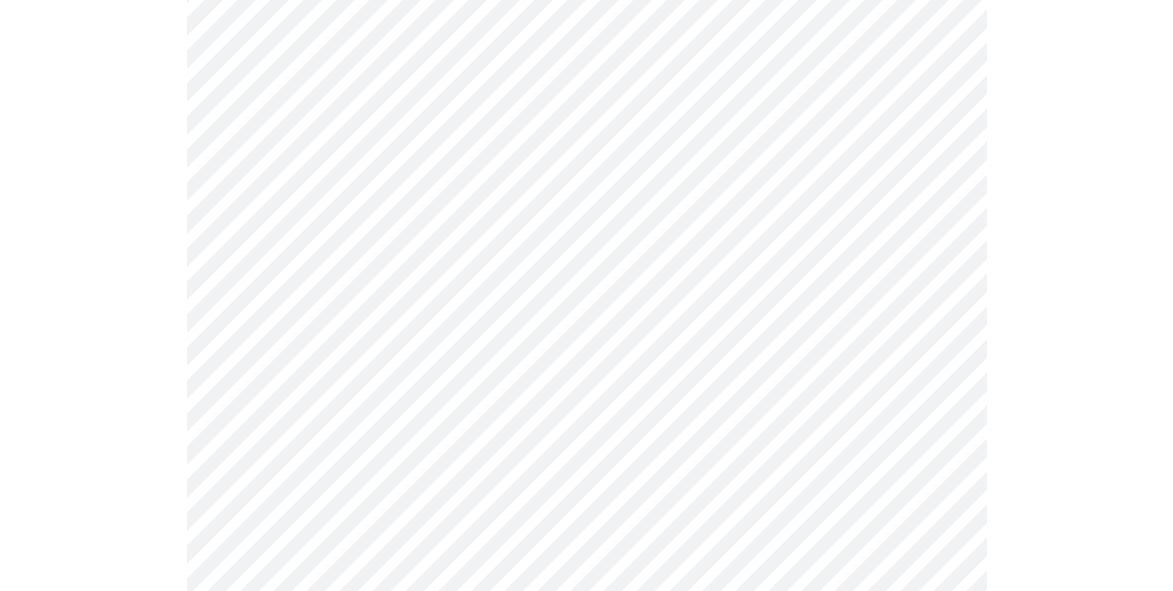 click on "MyMenopauseRx Appointments Messaging Labs Uploads Medications Community Refer a Friend Hi [PERSON_NAME]   Intake Questions for [DATE] 2:00pm-2:20pm 6  /  13 Settings Billing Invoices Log out" at bounding box center (586, 311) 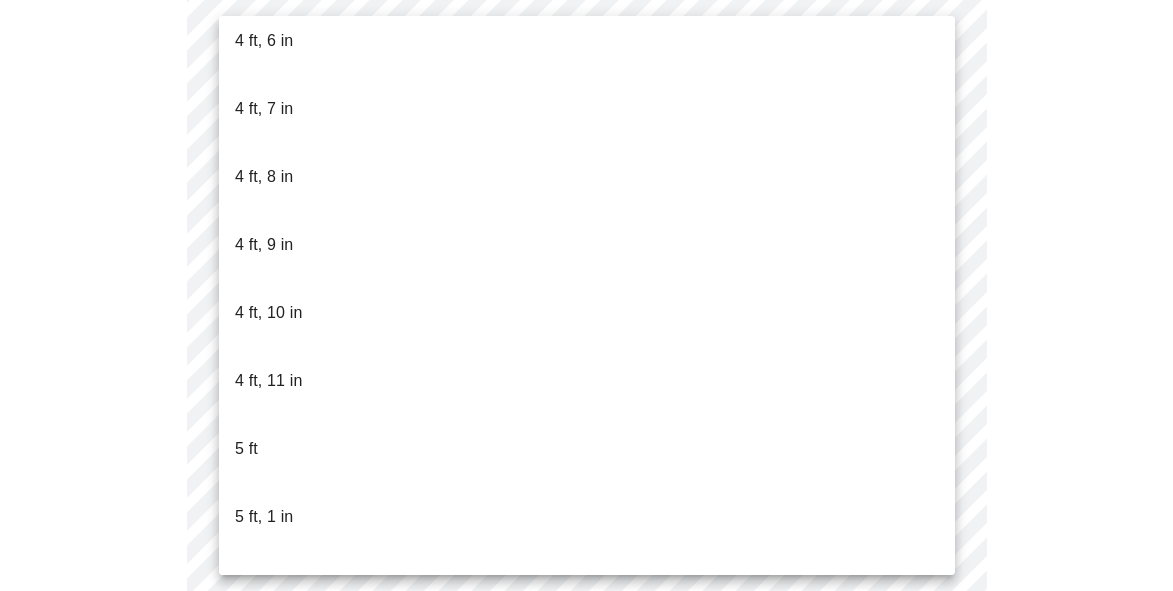scroll, scrollTop: 1243, scrollLeft: 0, axis: vertical 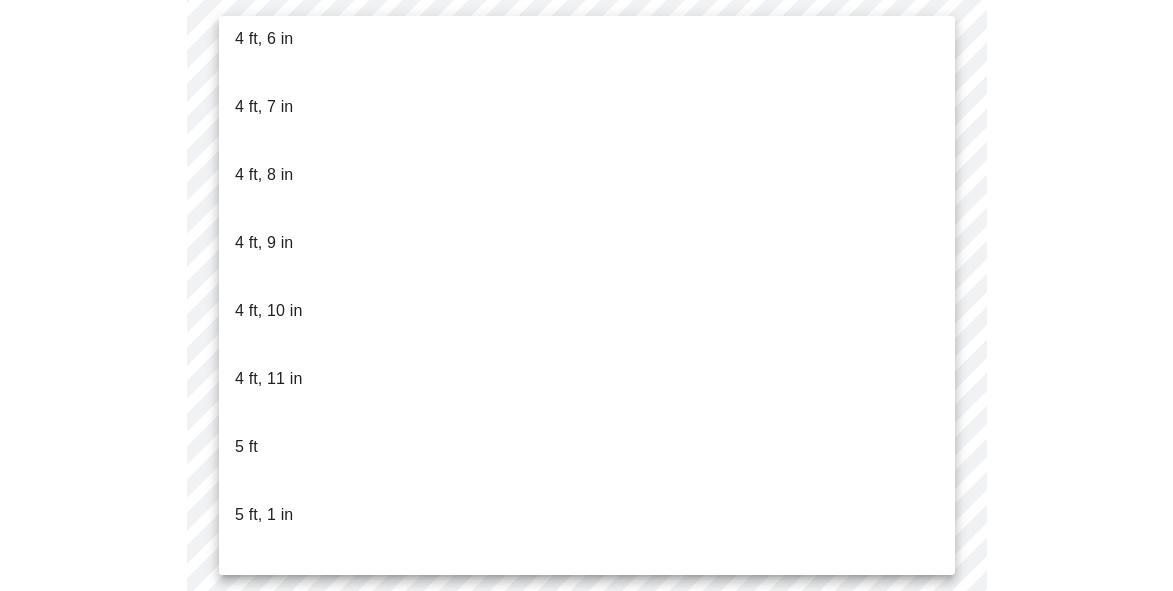 click on "5 ft, 9 in" at bounding box center [587, 1059] 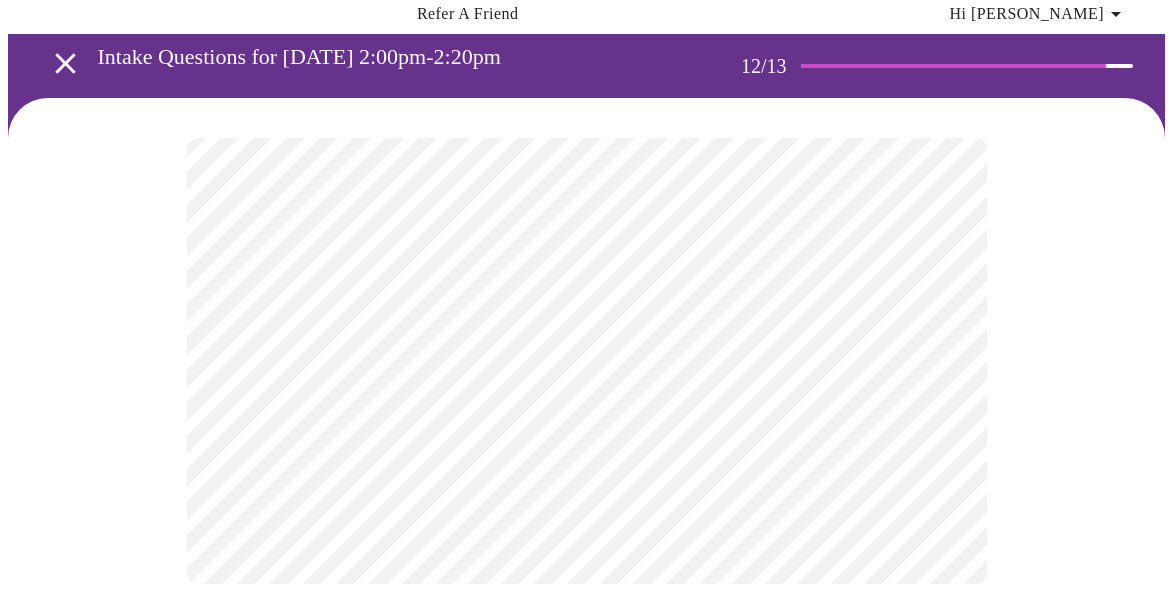 scroll, scrollTop: 96, scrollLeft: 0, axis: vertical 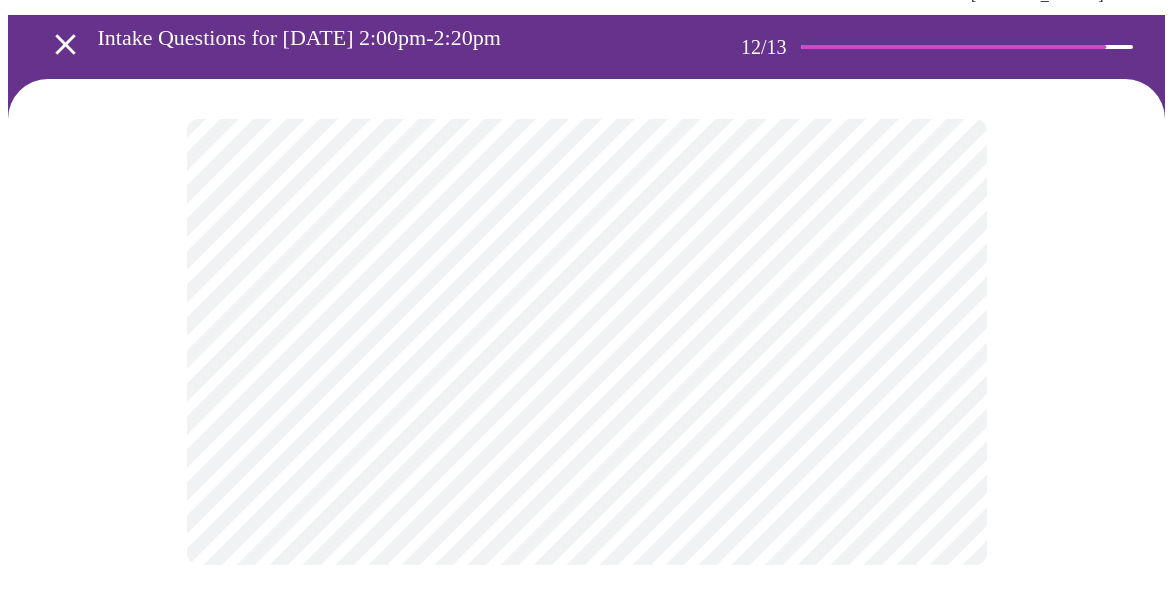 click on "MyMenopauseRx Appointments Messaging Labs Uploads Medications Community Refer a Friend Hi [PERSON_NAME]   Intake Questions for [DATE] 2:00pm-2:20pm 12  /  13 Settings Billing Invoices Log out" at bounding box center [586, 258] 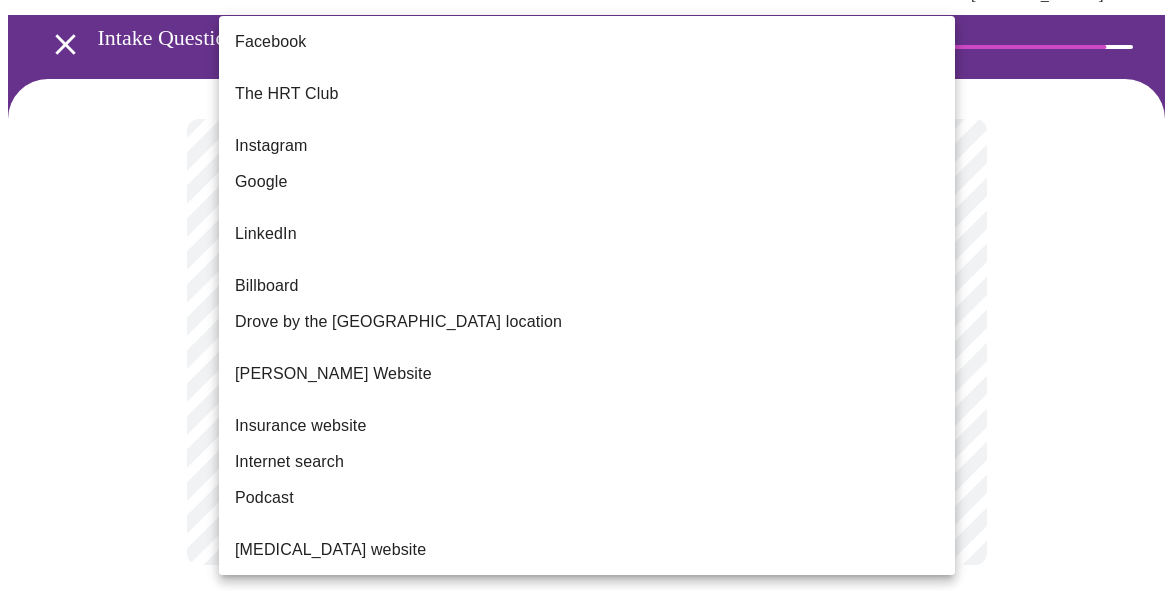scroll, scrollTop: 286, scrollLeft: 0, axis: vertical 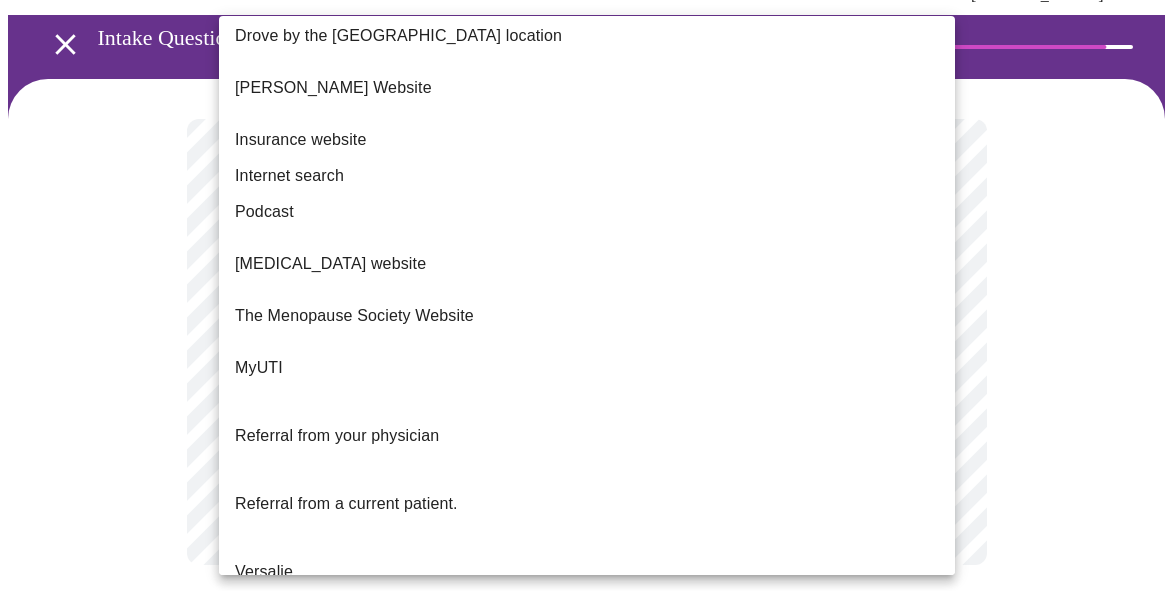 click on "Referral from a current patient." at bounding box center [587, 504] 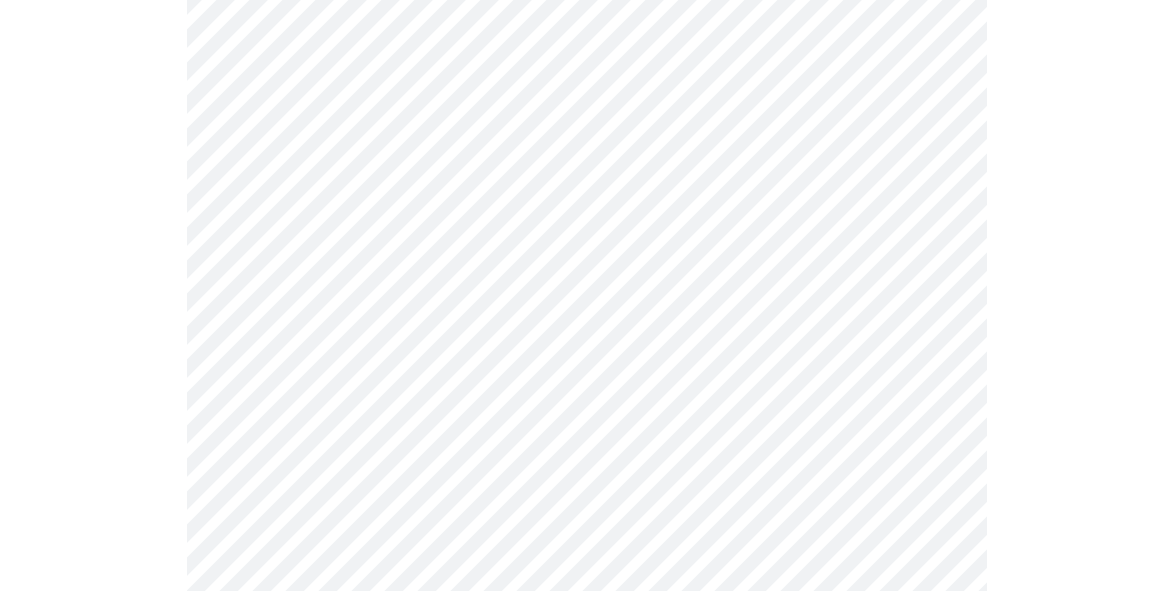 scroll, scrollTop: 1278, scrollLeft: 0, axis: vertical 